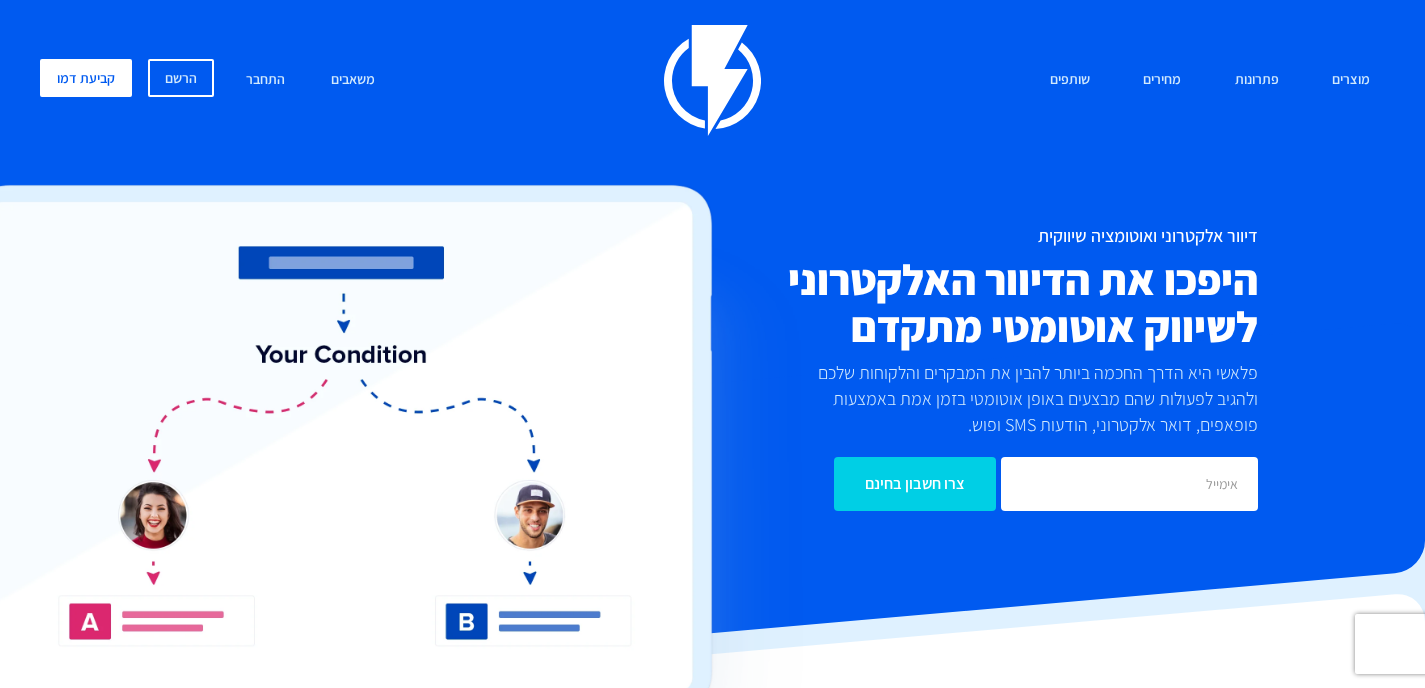 scroll, scrollTop: 0, scrollLeft: 0, axis: both 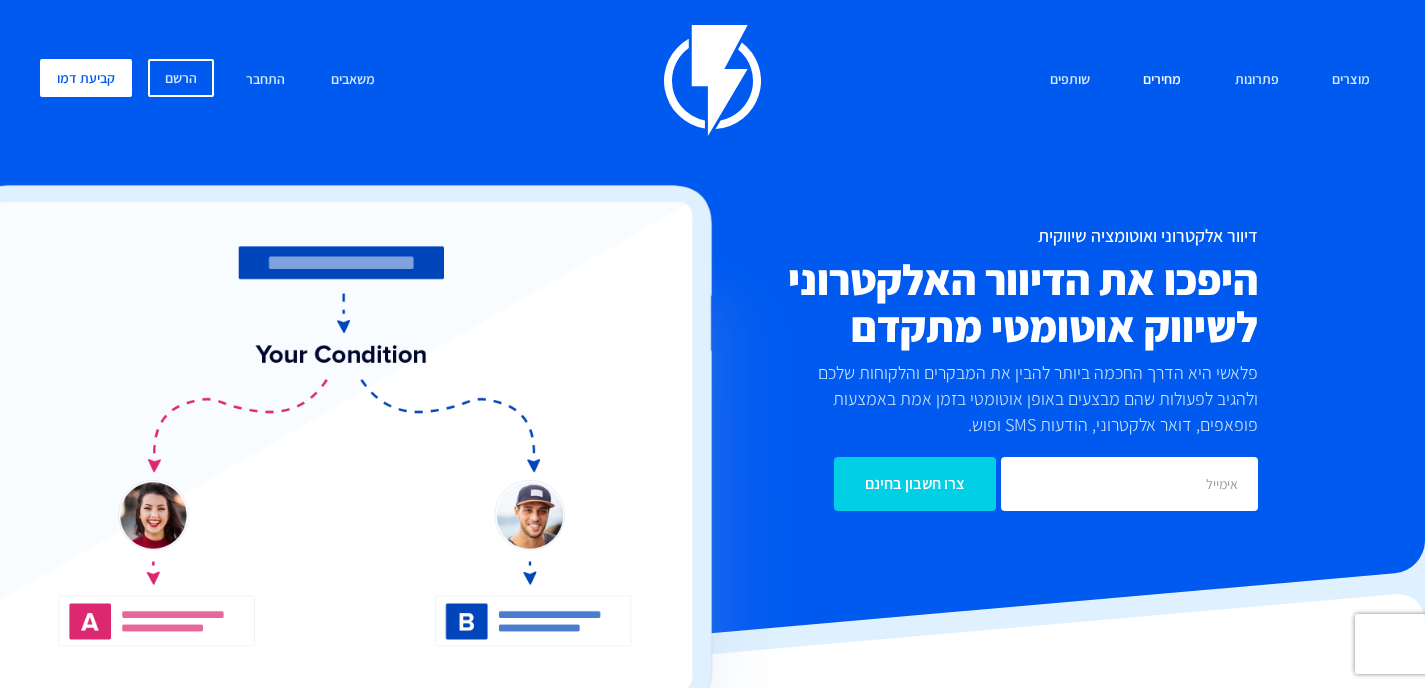 click on "מחירים" at bounding box center [1162, 80] 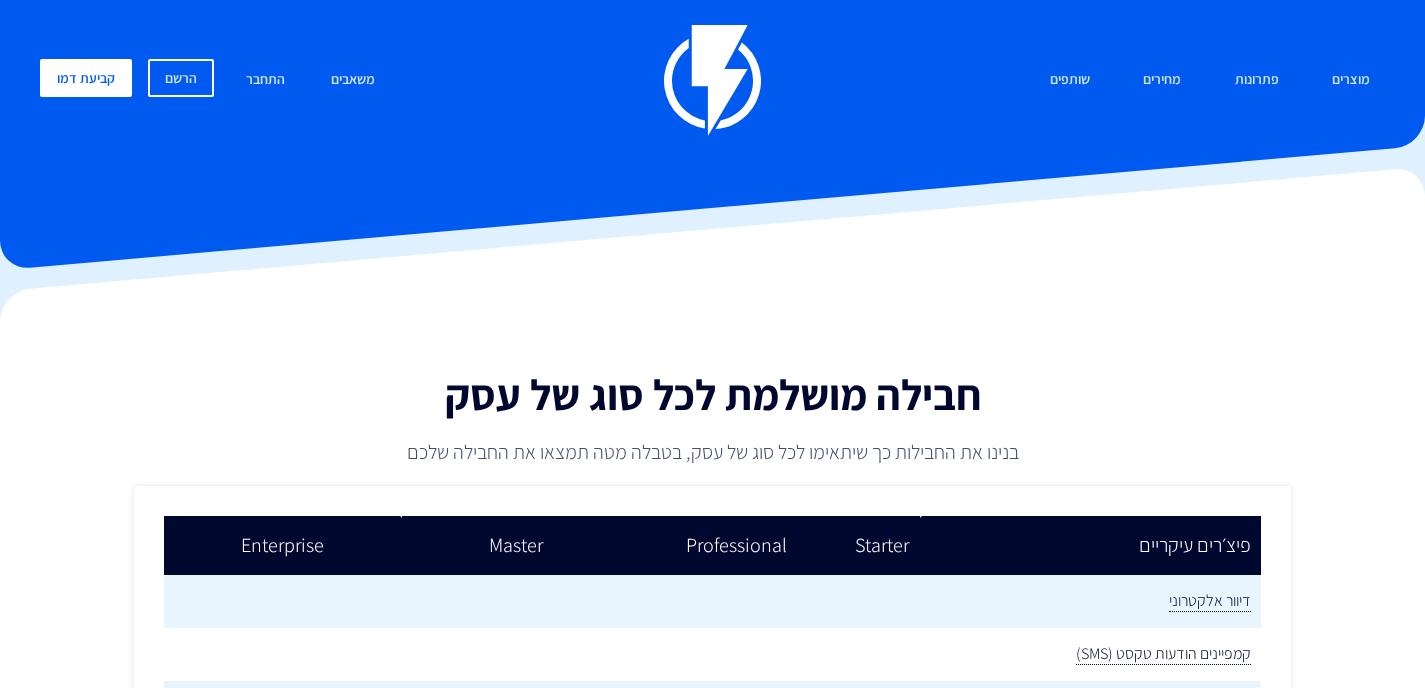 scroll, scrollTop: 0, scrollLeft: 0, axis: both 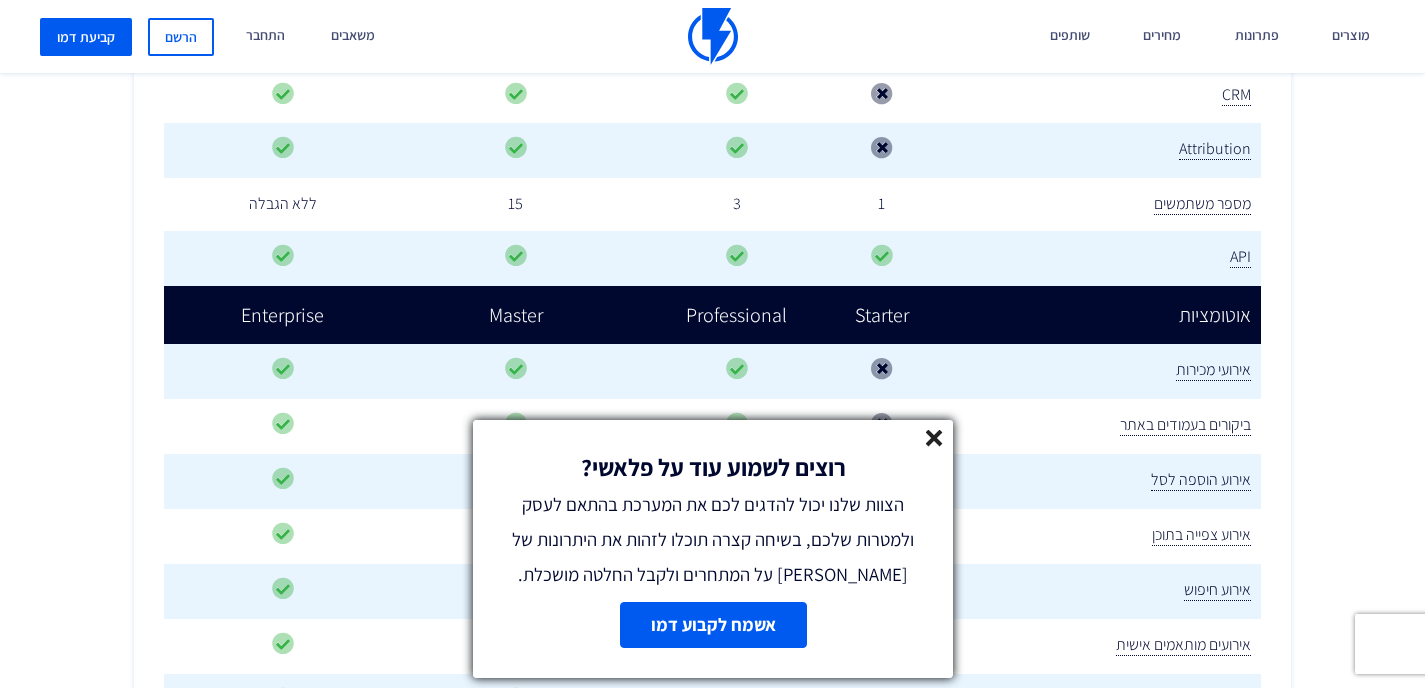 click 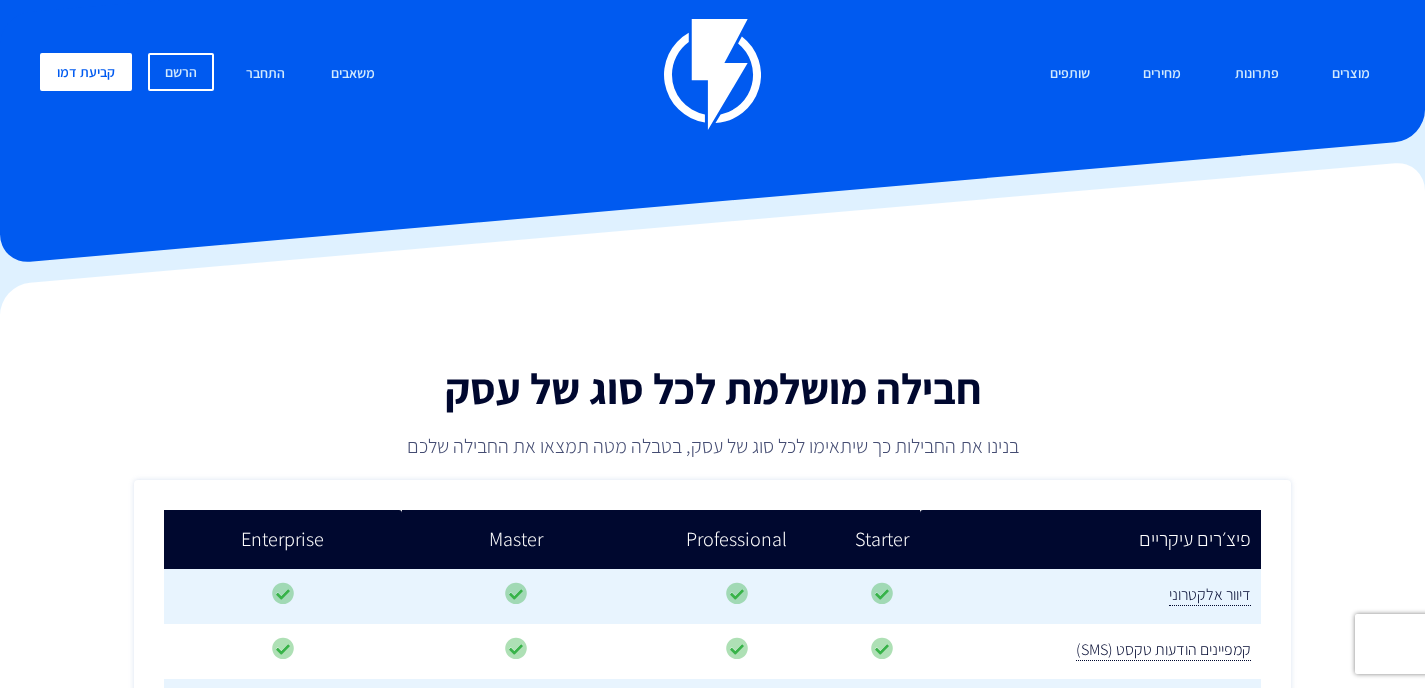 scroll, scrollTop: 0, scrollLeft: 0, axis: both 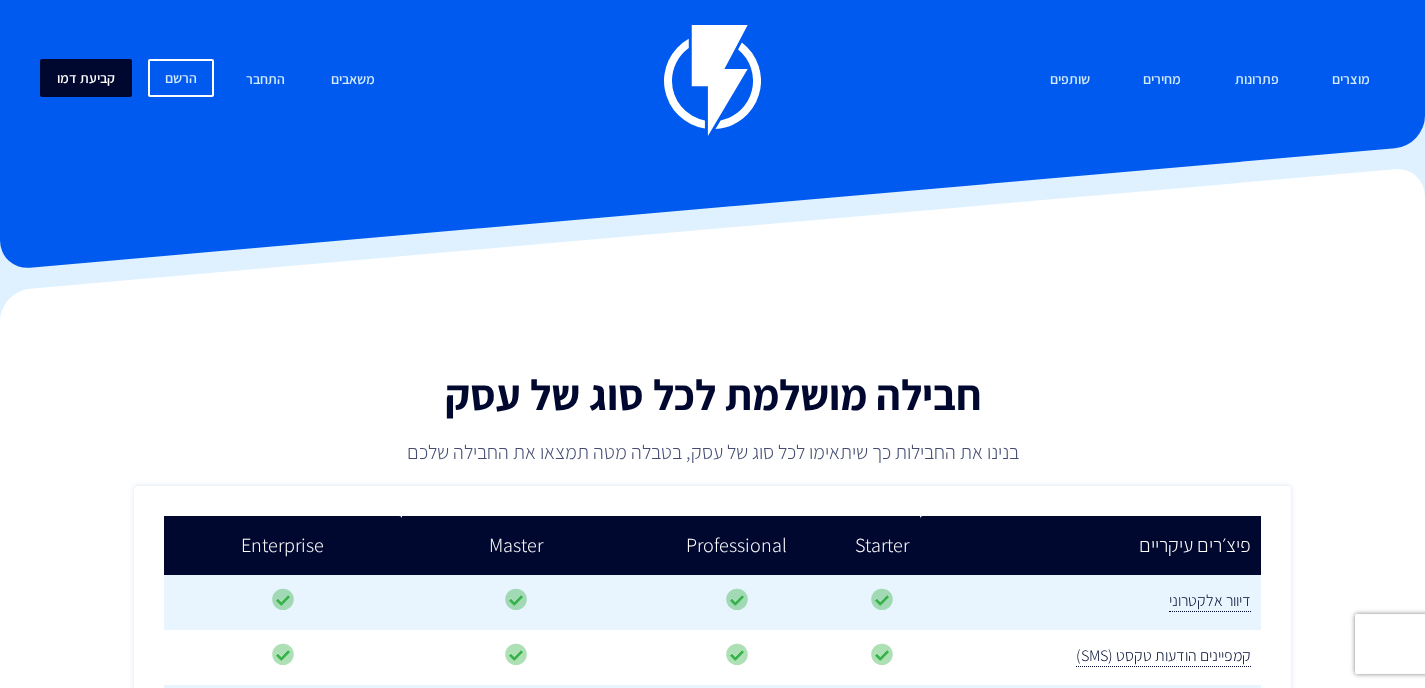 click on "קביעת דמו" at bounding box center (86, 78) 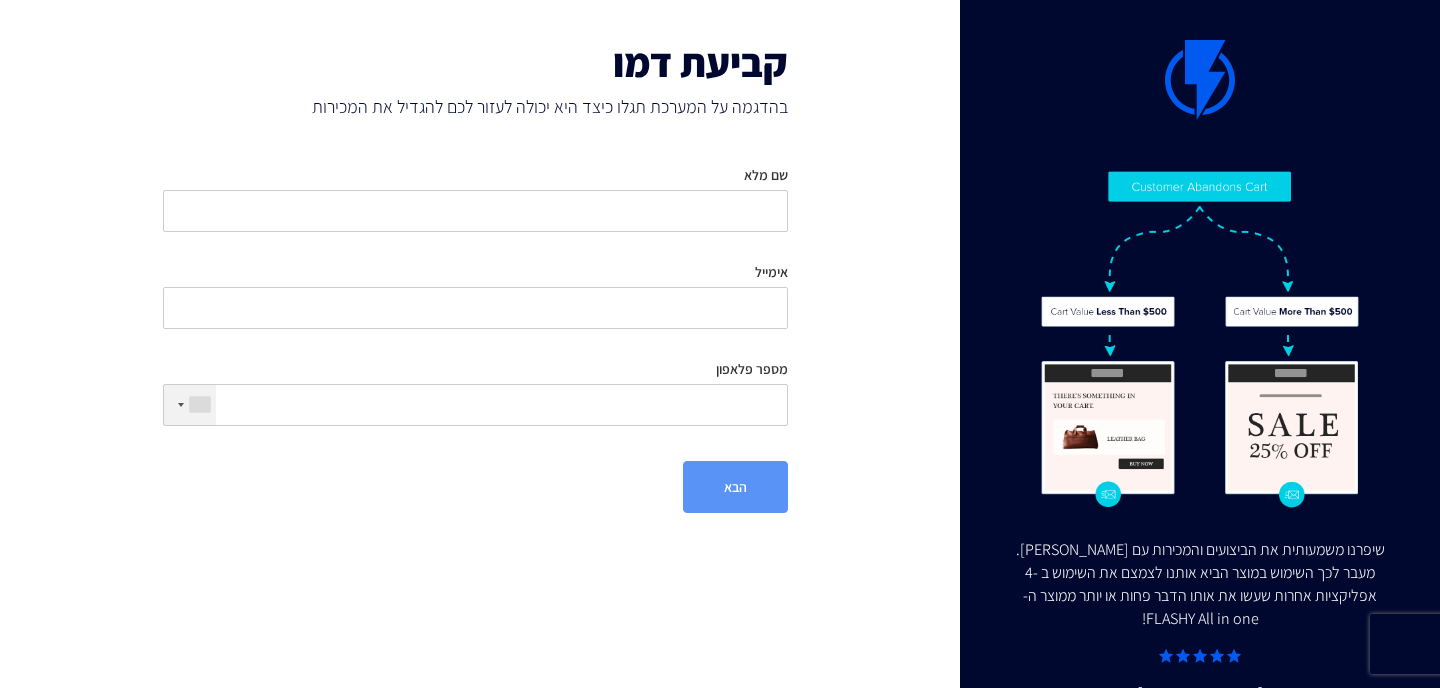 scroll, scrollTop: 0, scrollLeft: 0, axis: both 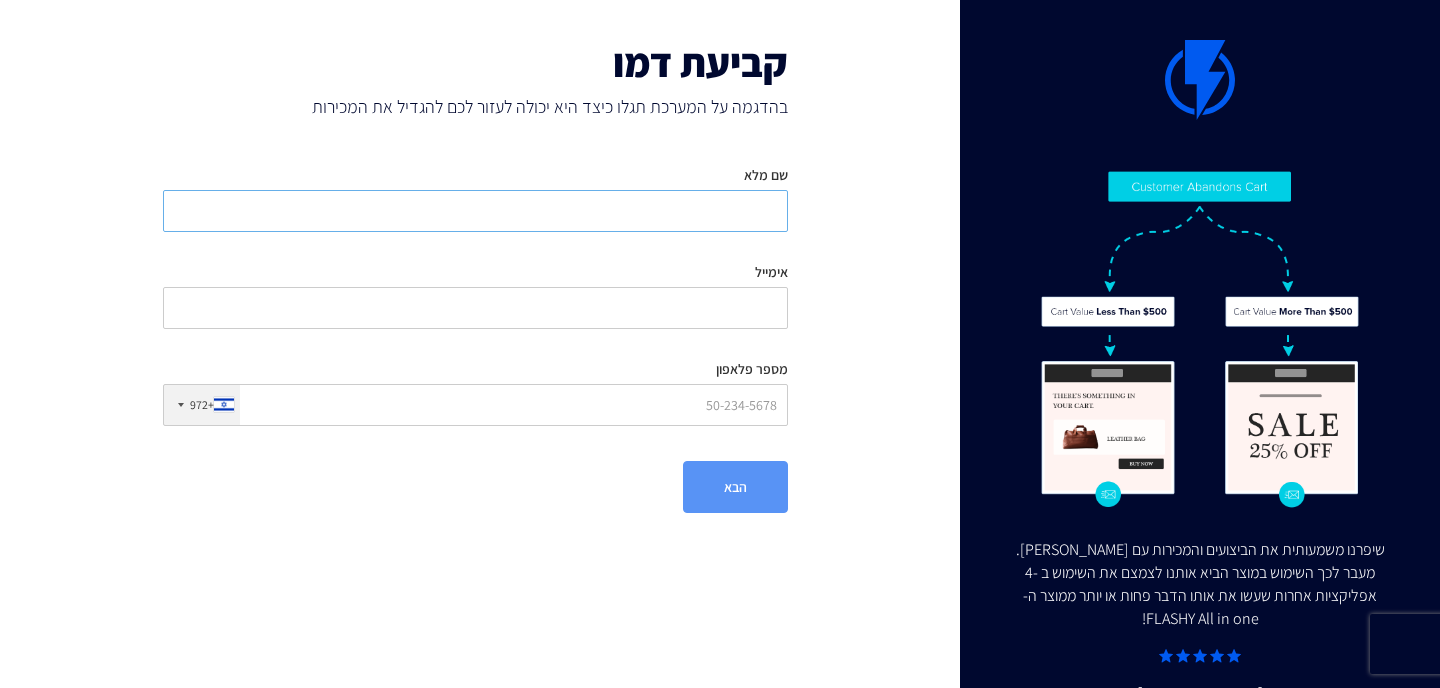 click on "שם מלא" at bounding box center (475, 211) 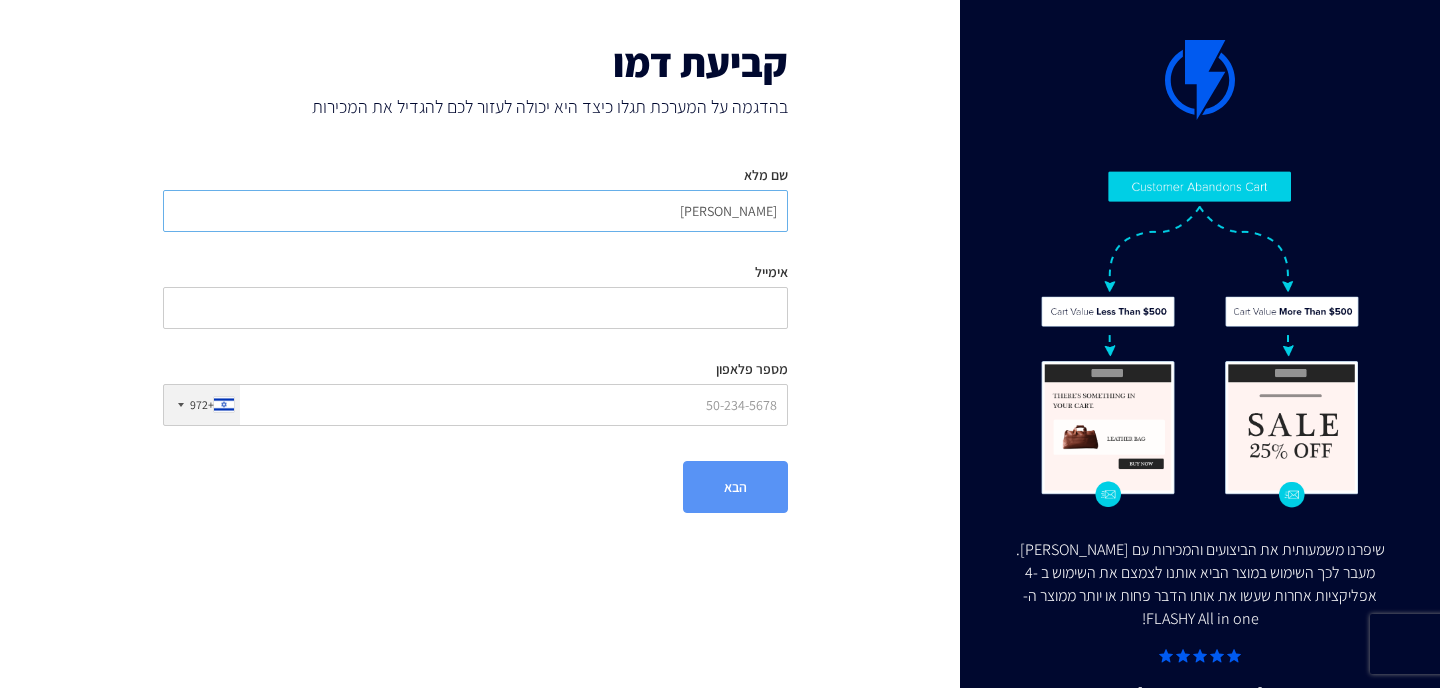 type on "טירן רובין" 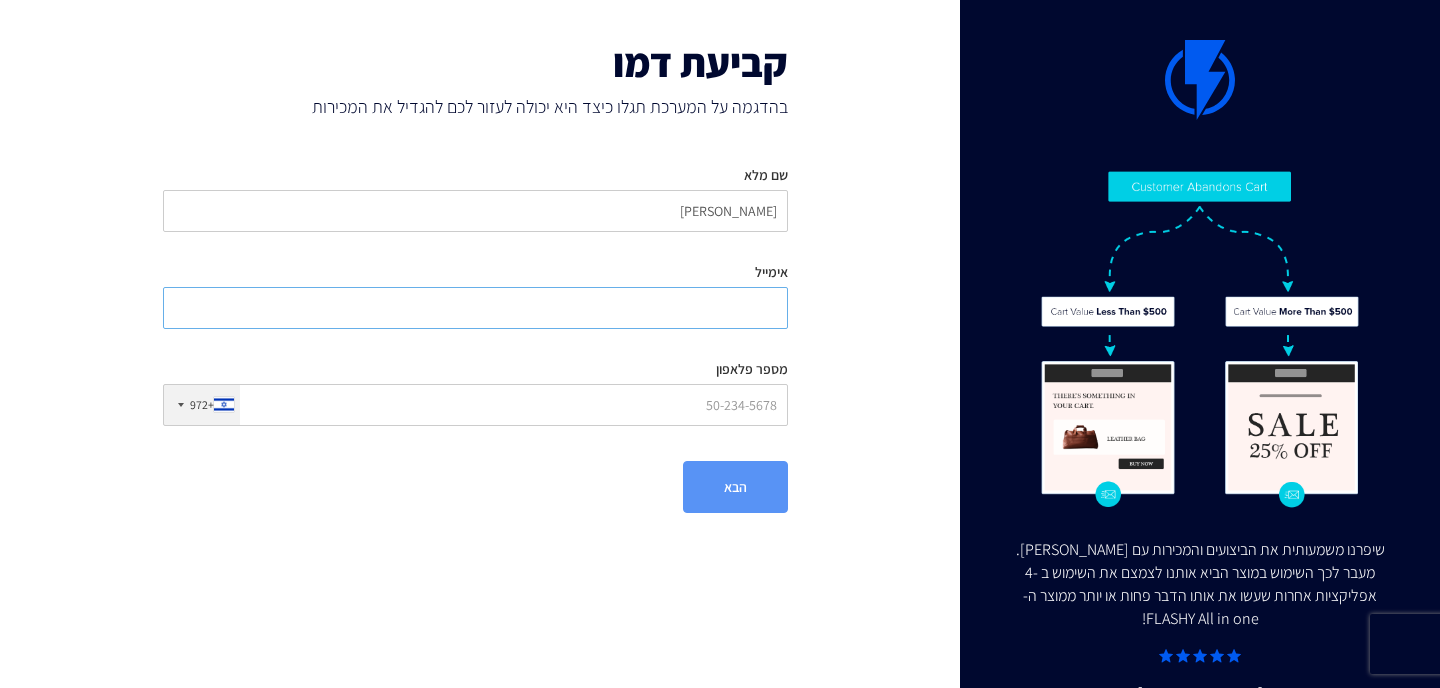 click on "אימייל" at bounding box center (475, 308) 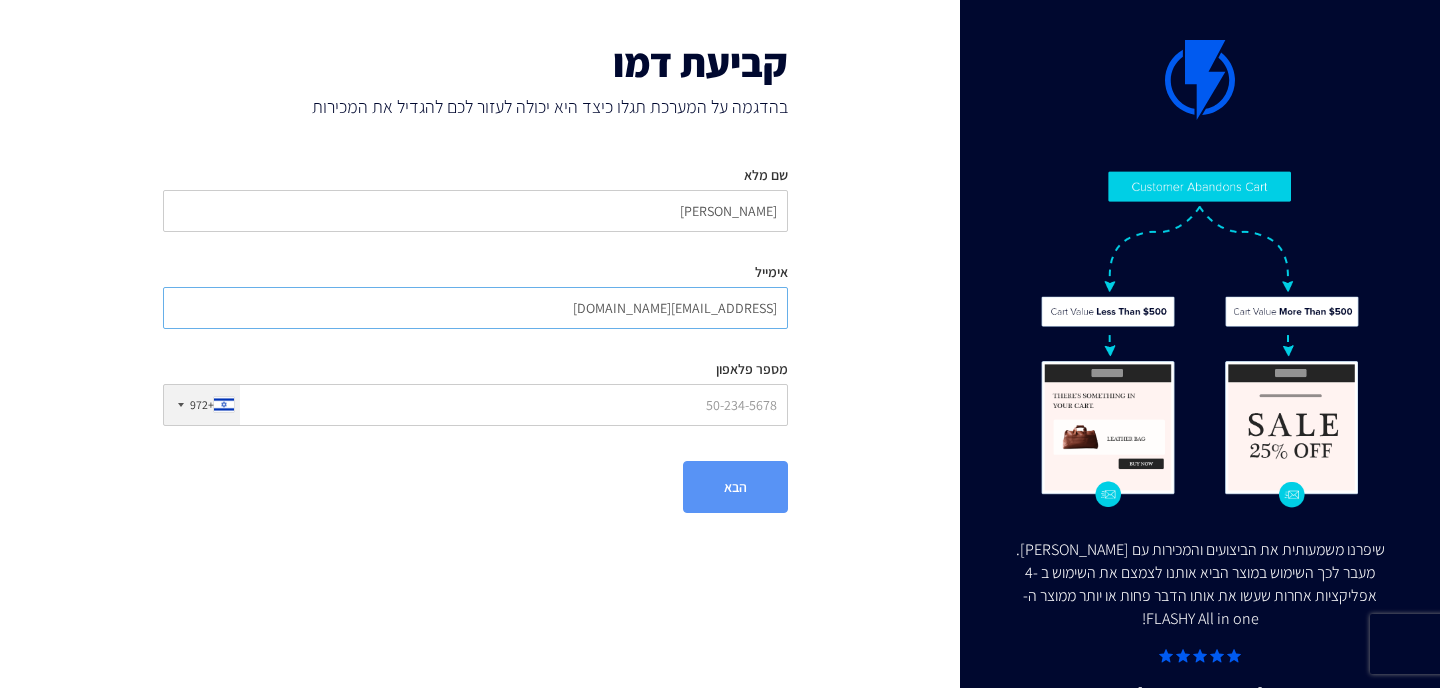 type on "Tiran85@gmail.com" 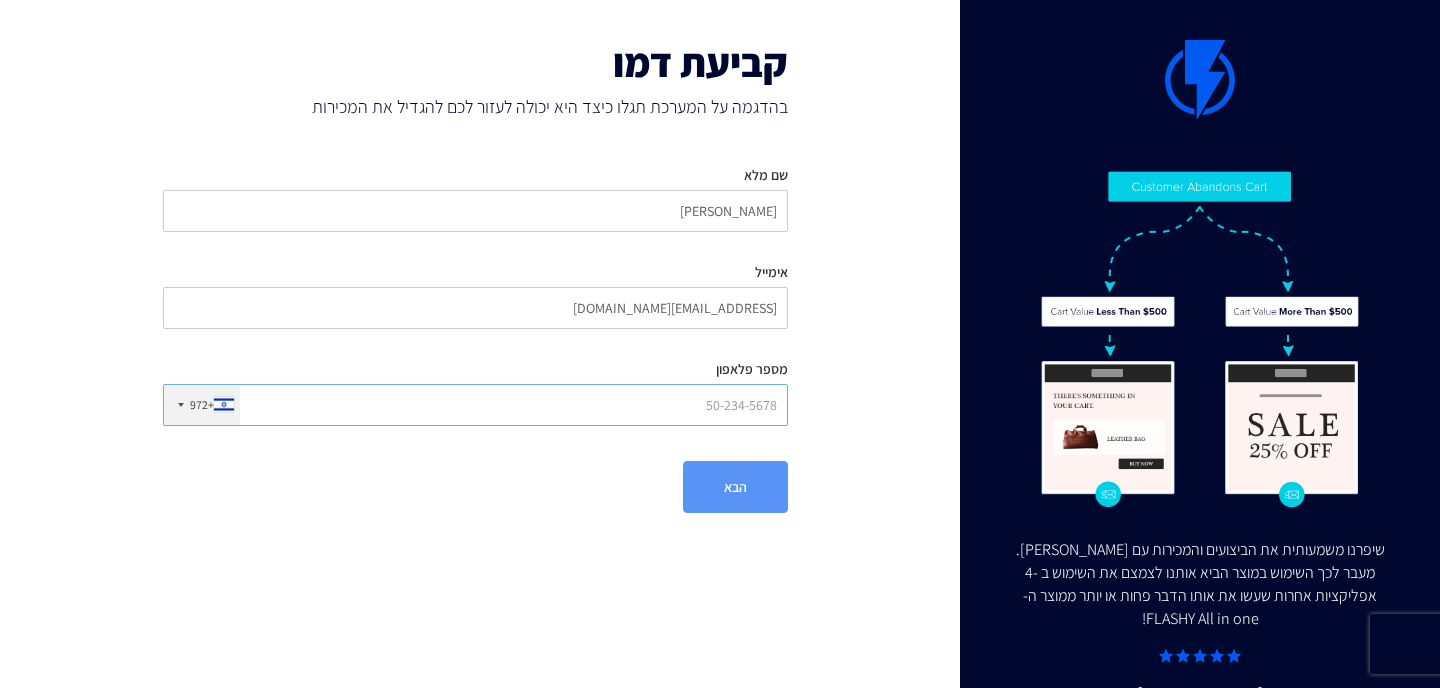 click on "מספר פלאפון" at bounding box center [475, 405] 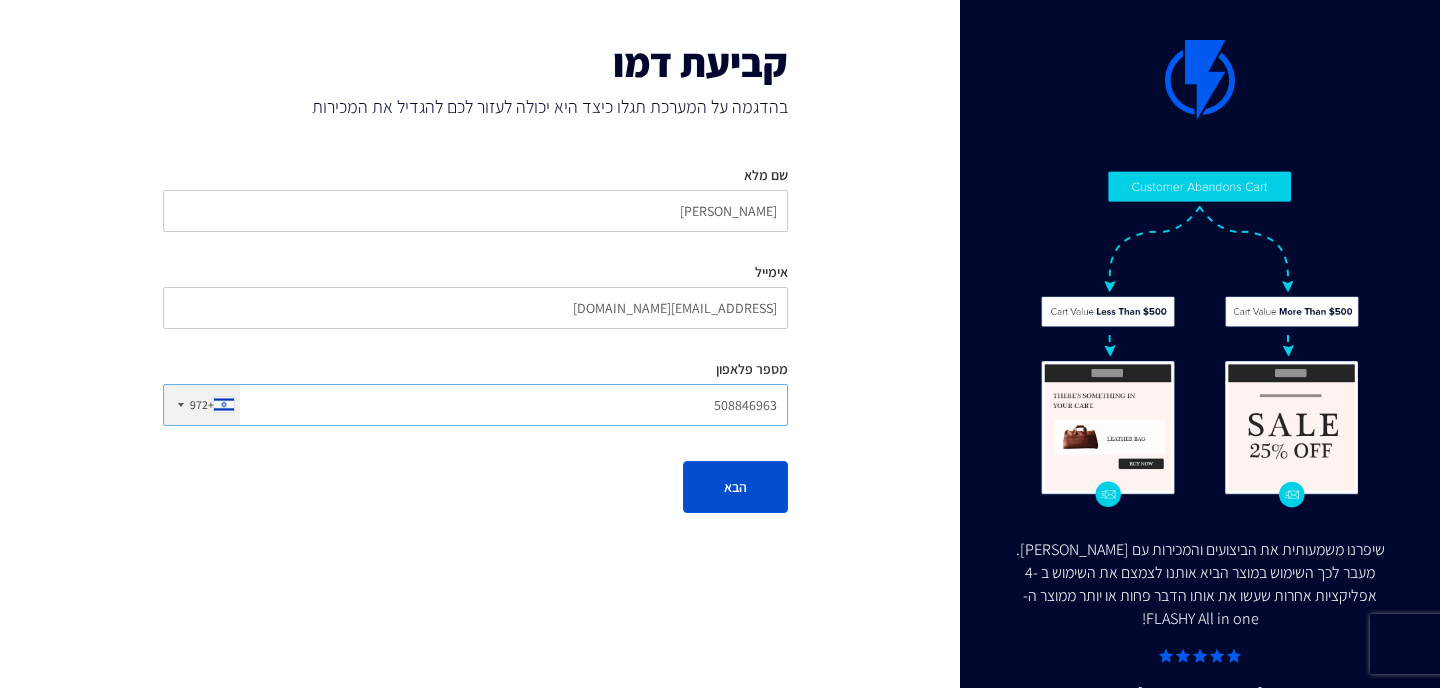 type on "508846963" 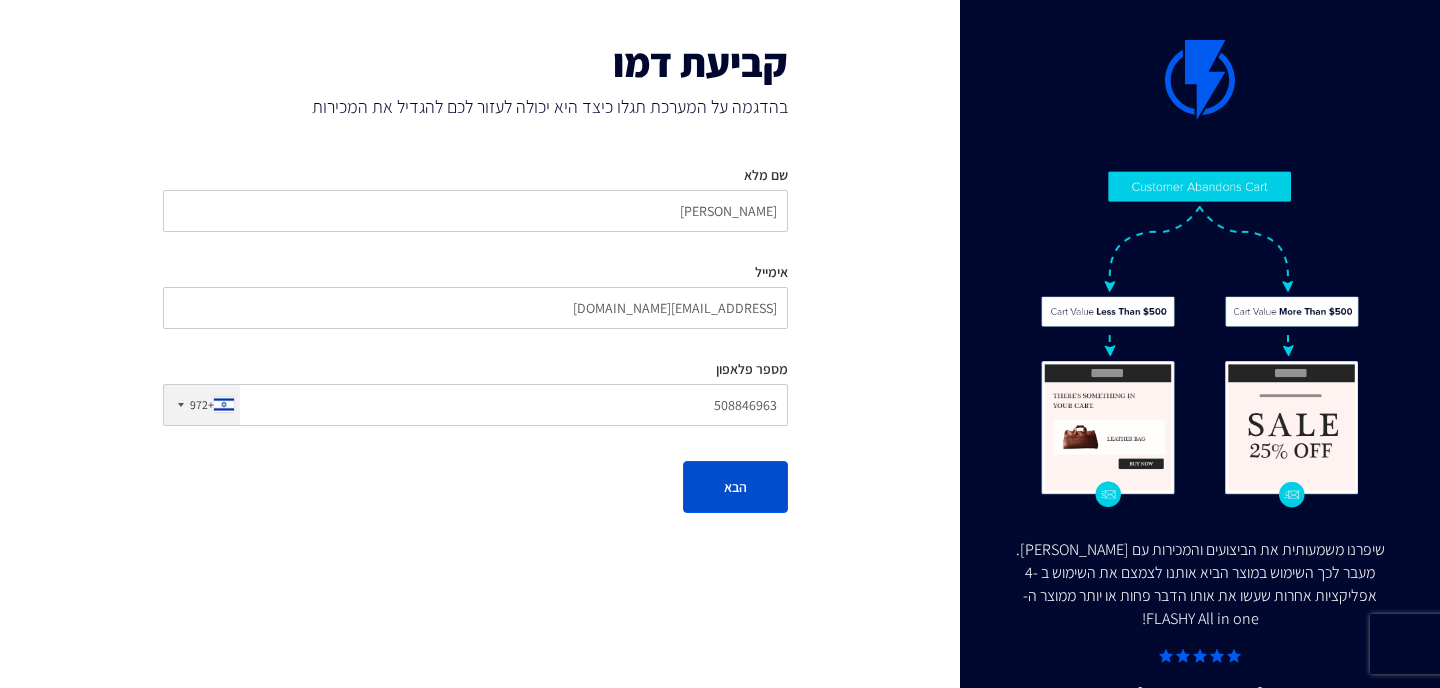 click on "הבא" at bounding box center (735, 487) 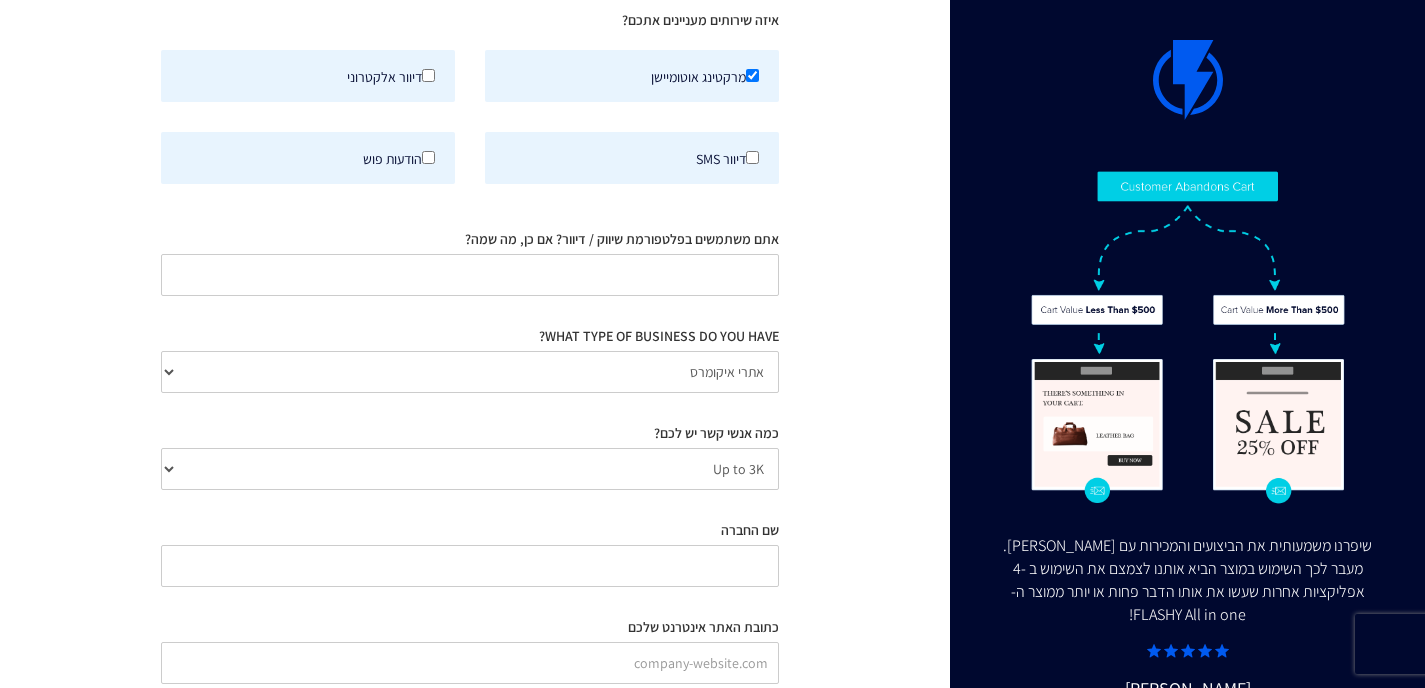 scroll, scrollTop: 100, scrollLeft: 0, axis: vertical 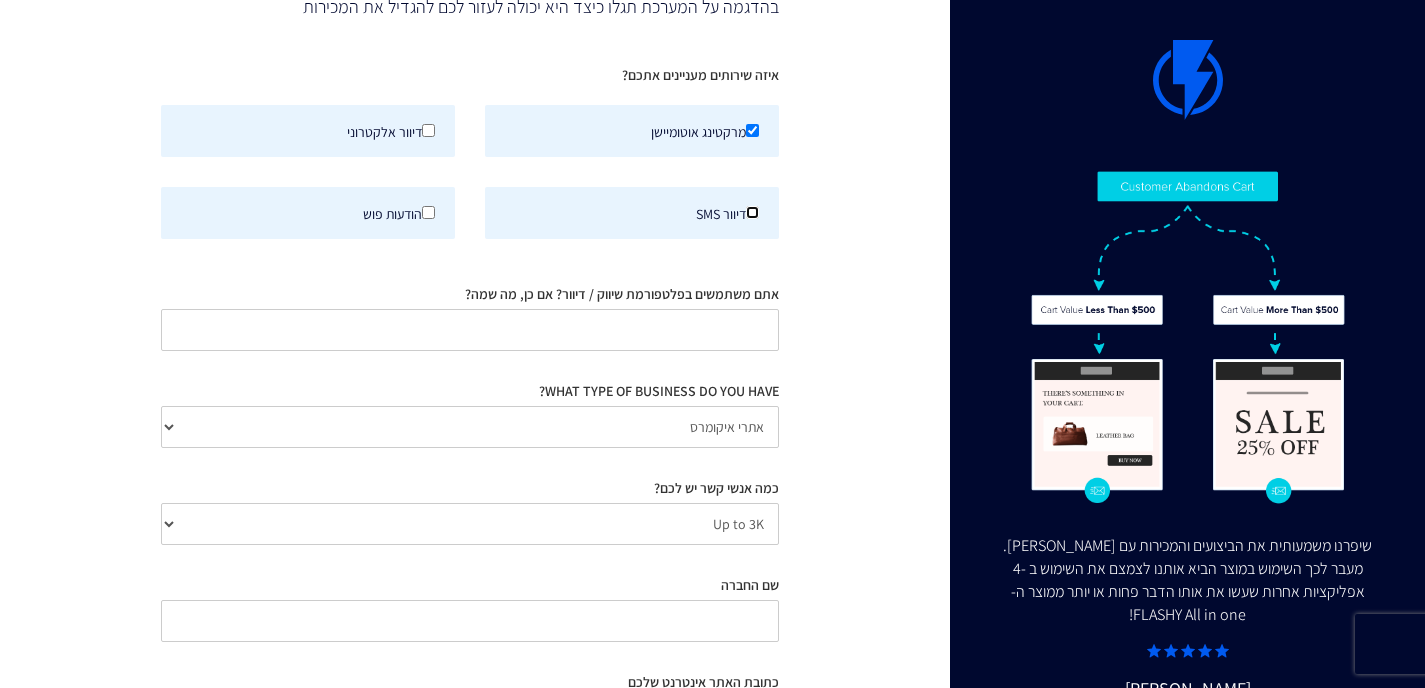 click on "דיוור SMS" at bounding box center [752, 212] 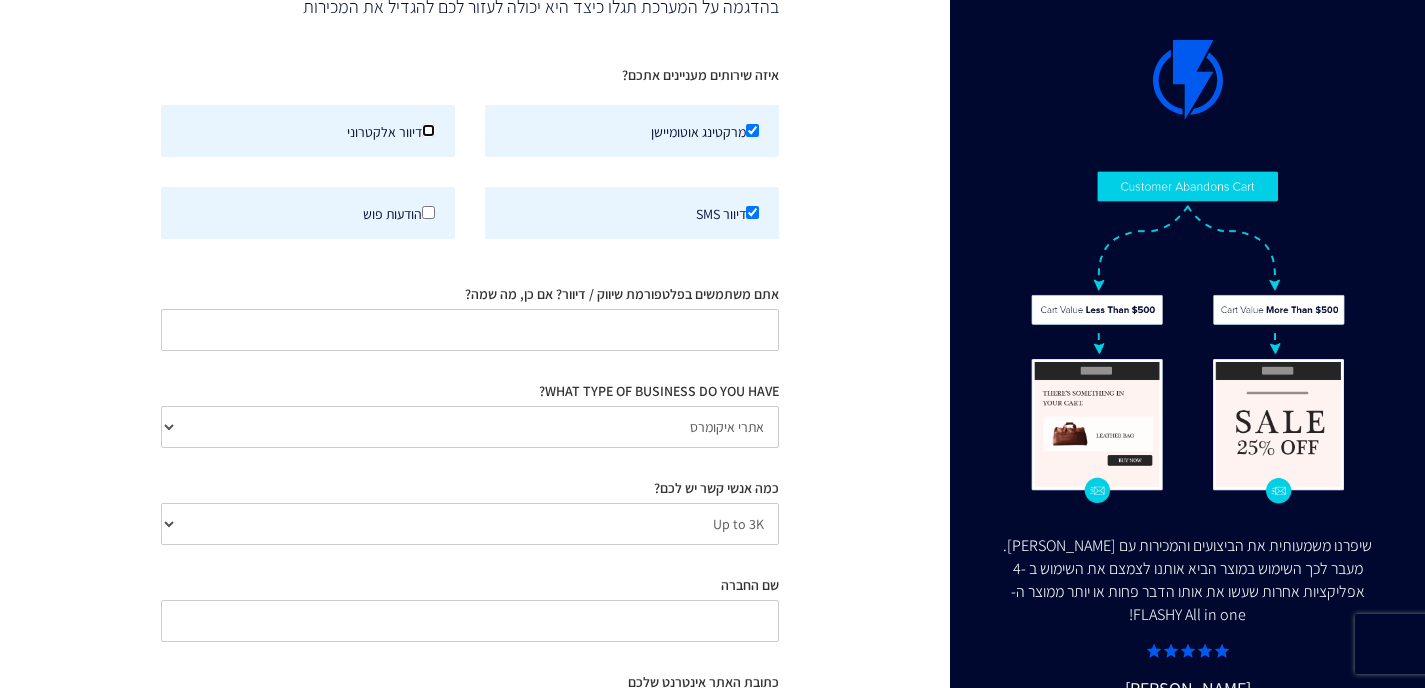 click on "דיוור אלקטרוני" at bounding box center (428, 130) 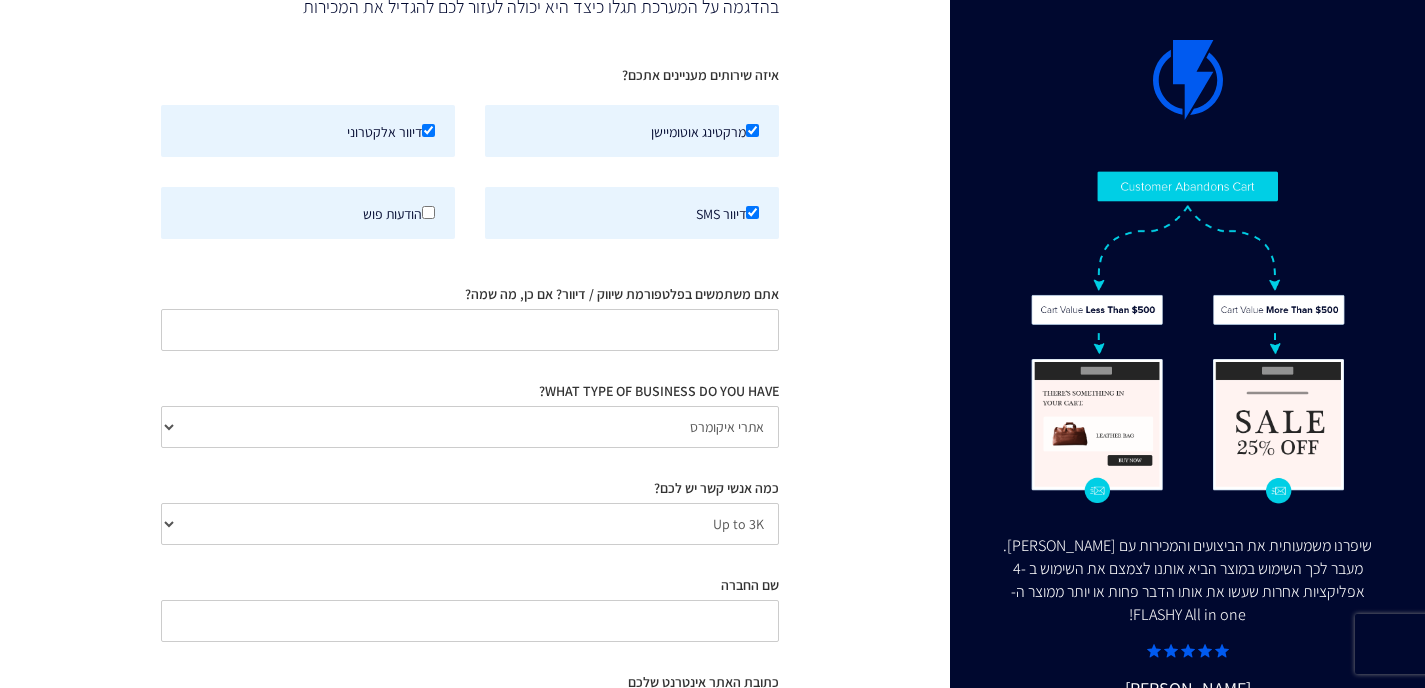 click on "הודעות פוש" at bounding box center (308, 213) 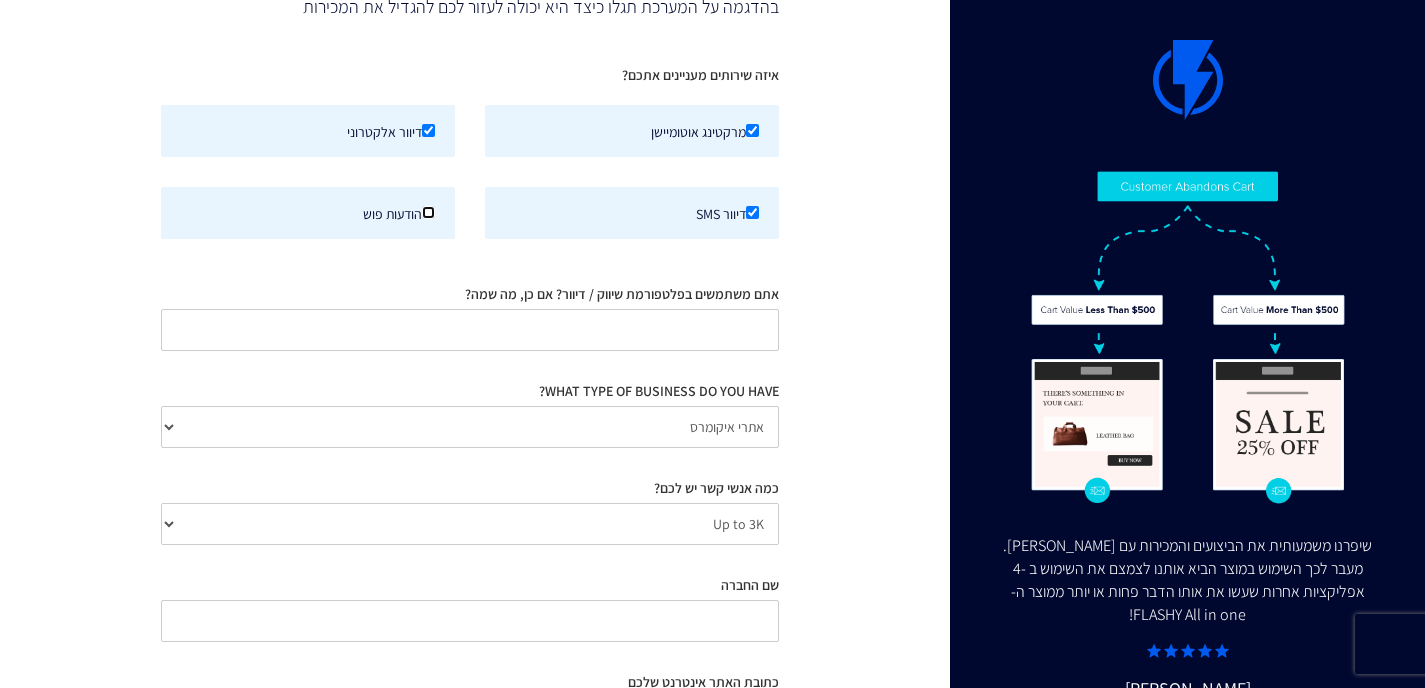click on "הודעות פוש" at bounding box center [428, 212] 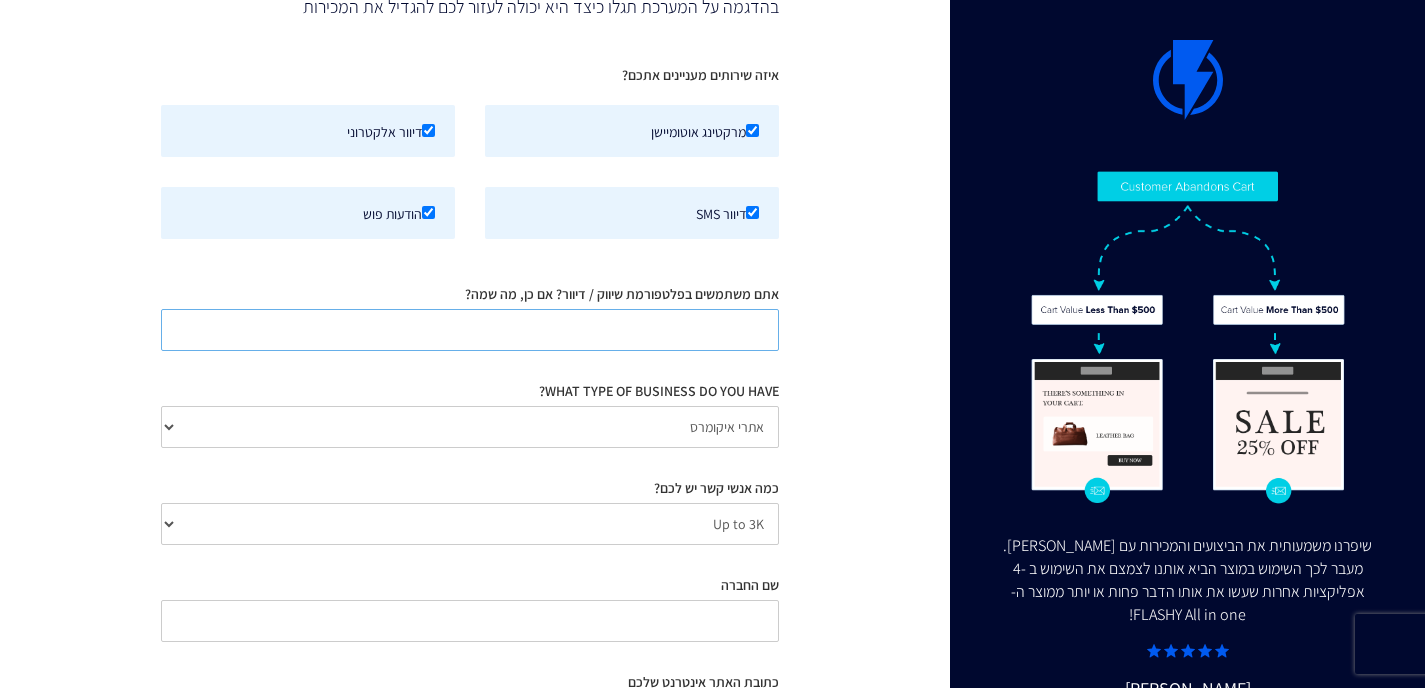 click on "אתם משתמשים בפלטפורמת שיווק / דיוור? אם כן, מה שמה?" at bounding box center (470, 330) 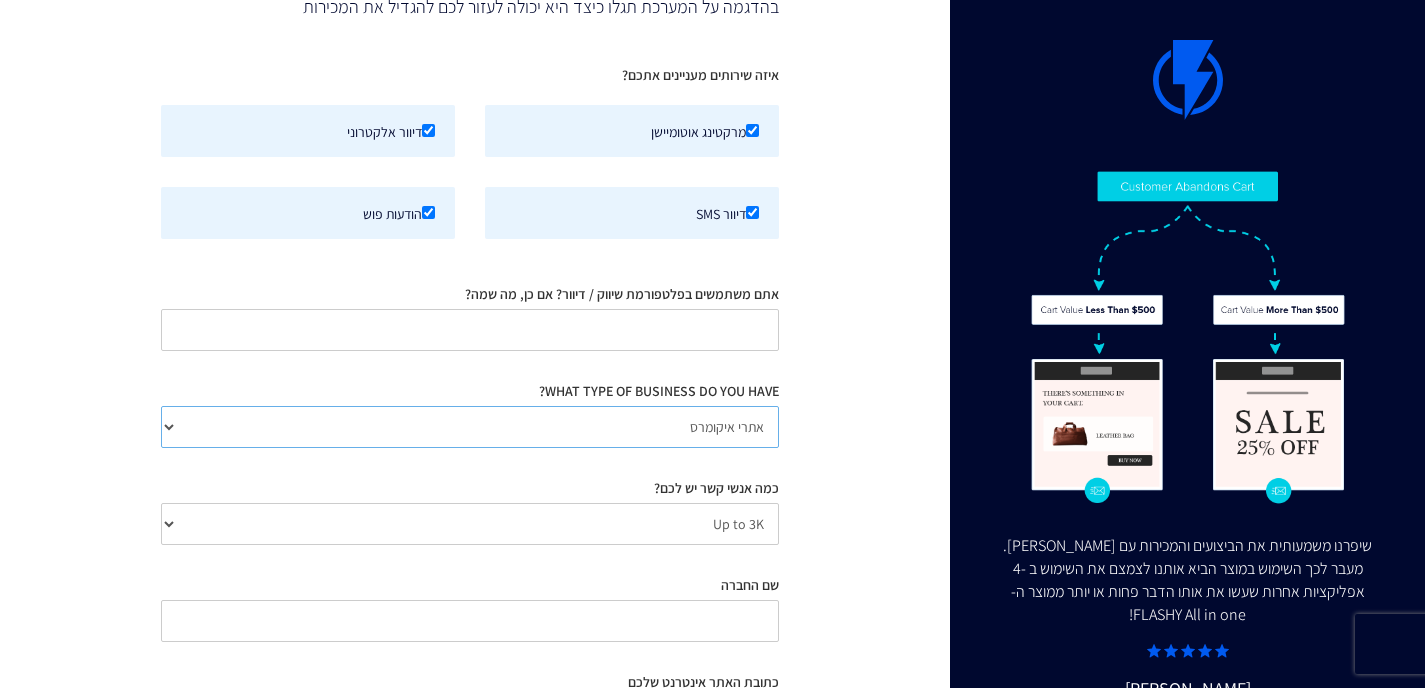 click on "אתרי איקומרס                                     Agency / Freelancer
SaaS
Other" at bounding box center (470, 427) 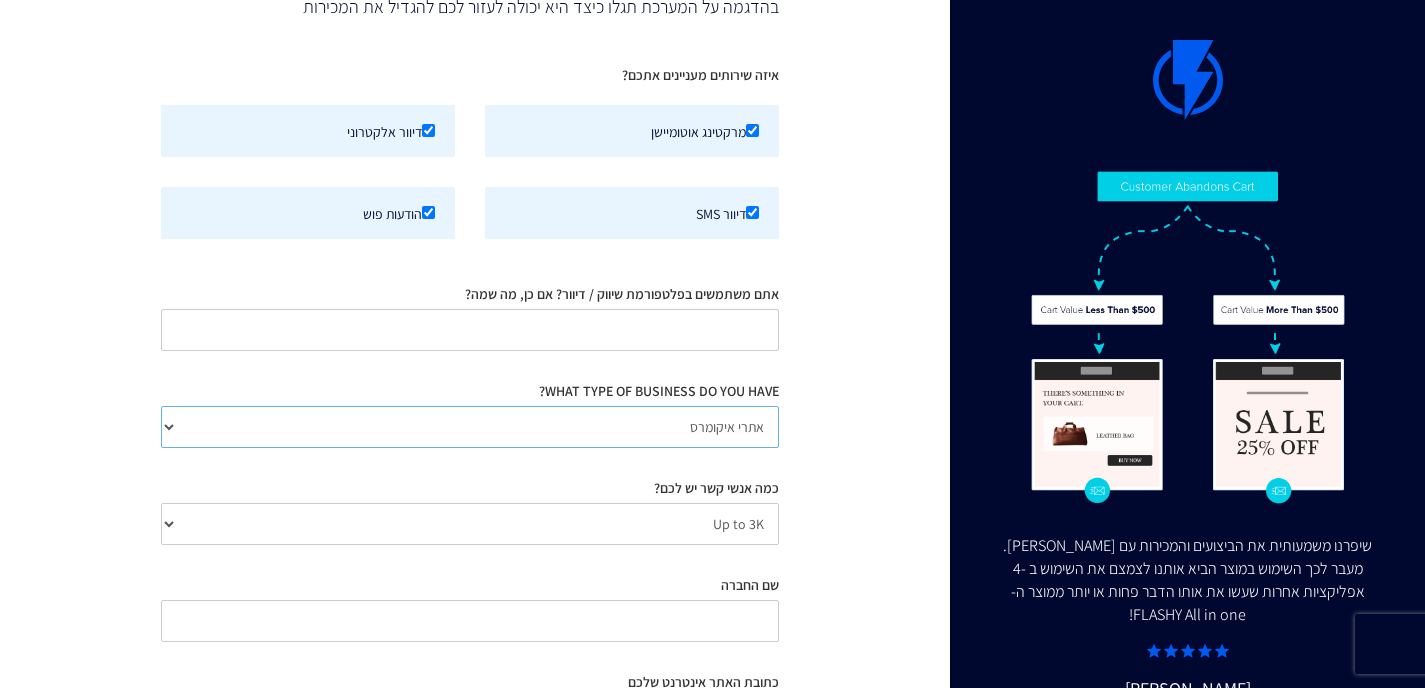 select on "Other" 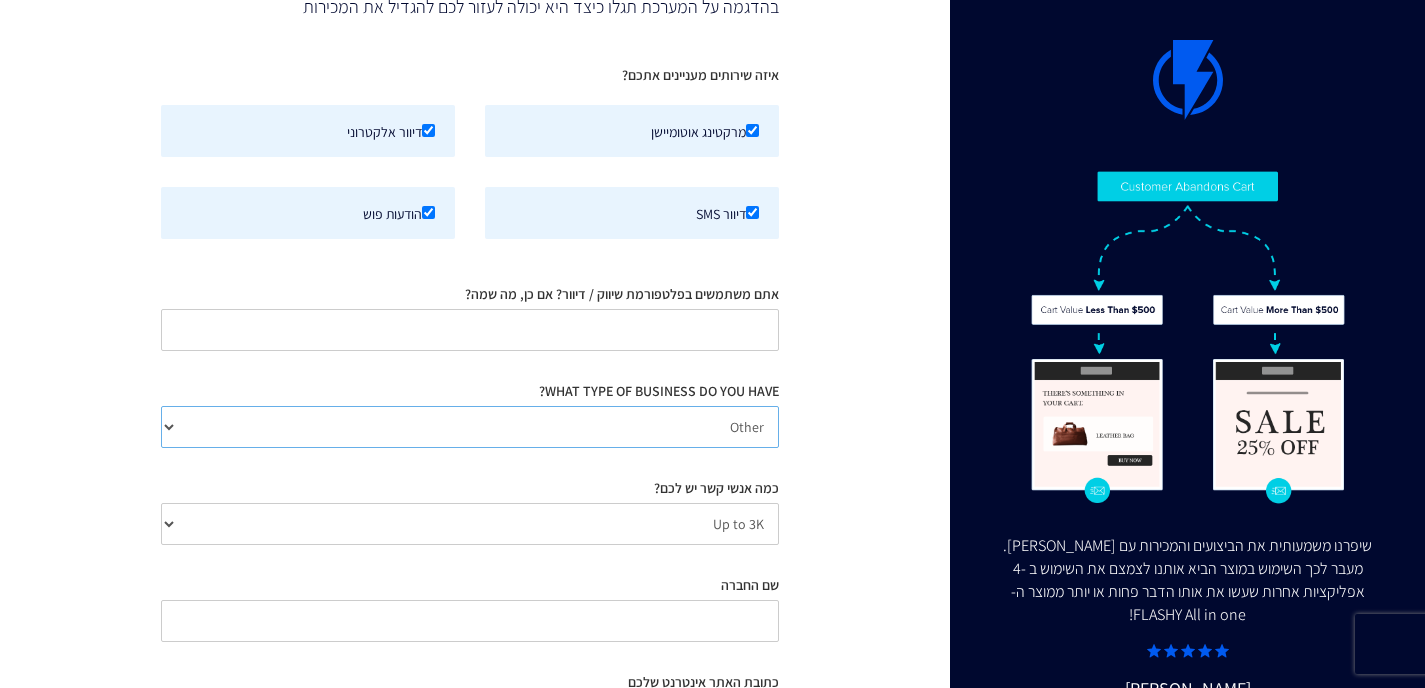 click on "אתרי איקומרס                                     Agency / Freelancer
SaaS
Other" at bounding box center [470, 427] 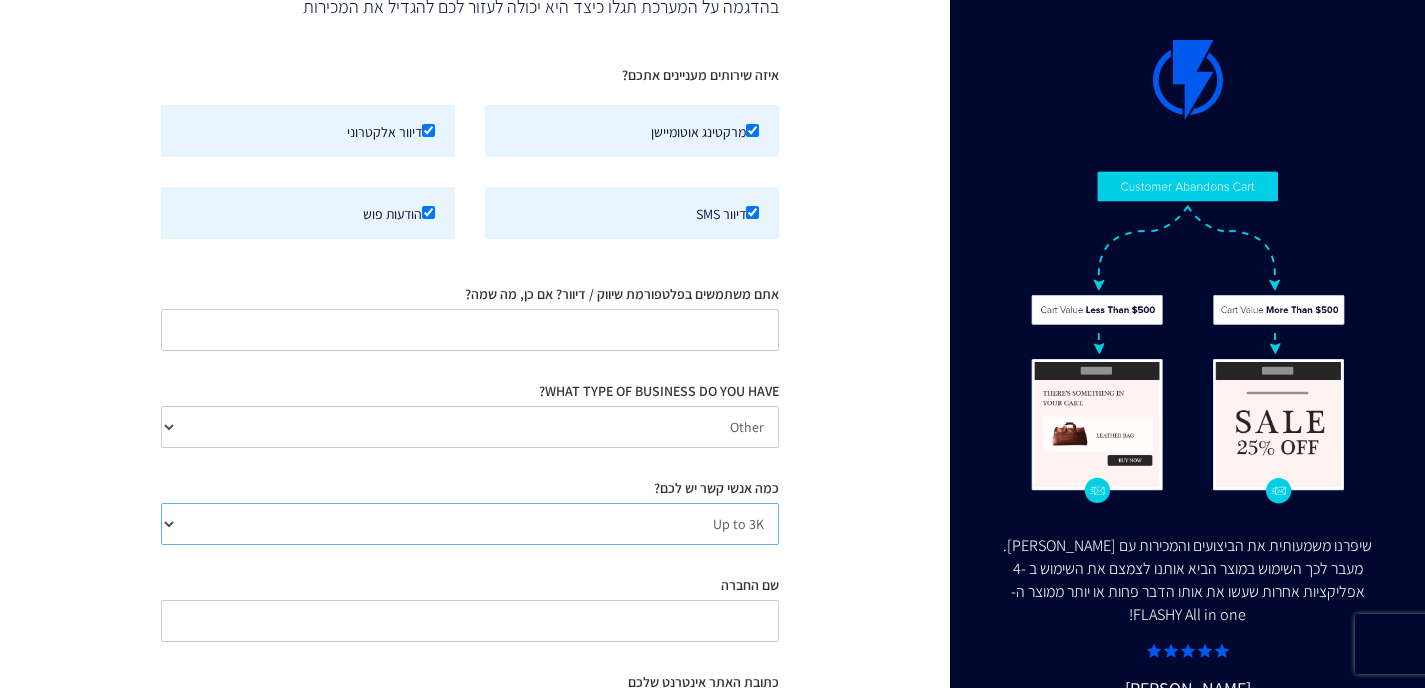 click on "Up to 3K                                     3K-10K
10K-25K
25K-50K
50K-100K
100K-250K
250K-500K
500K-1M
1M+" at bounding box center [470, 524] 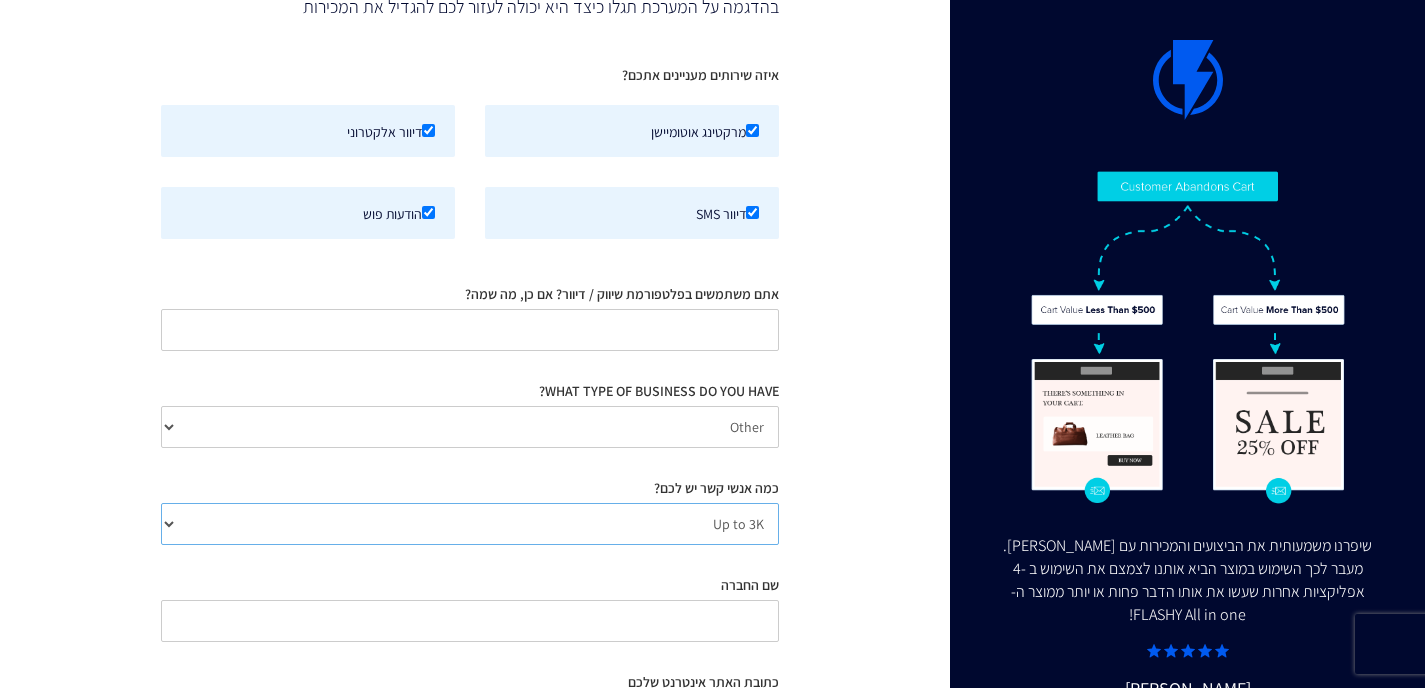 select on "number:50000" 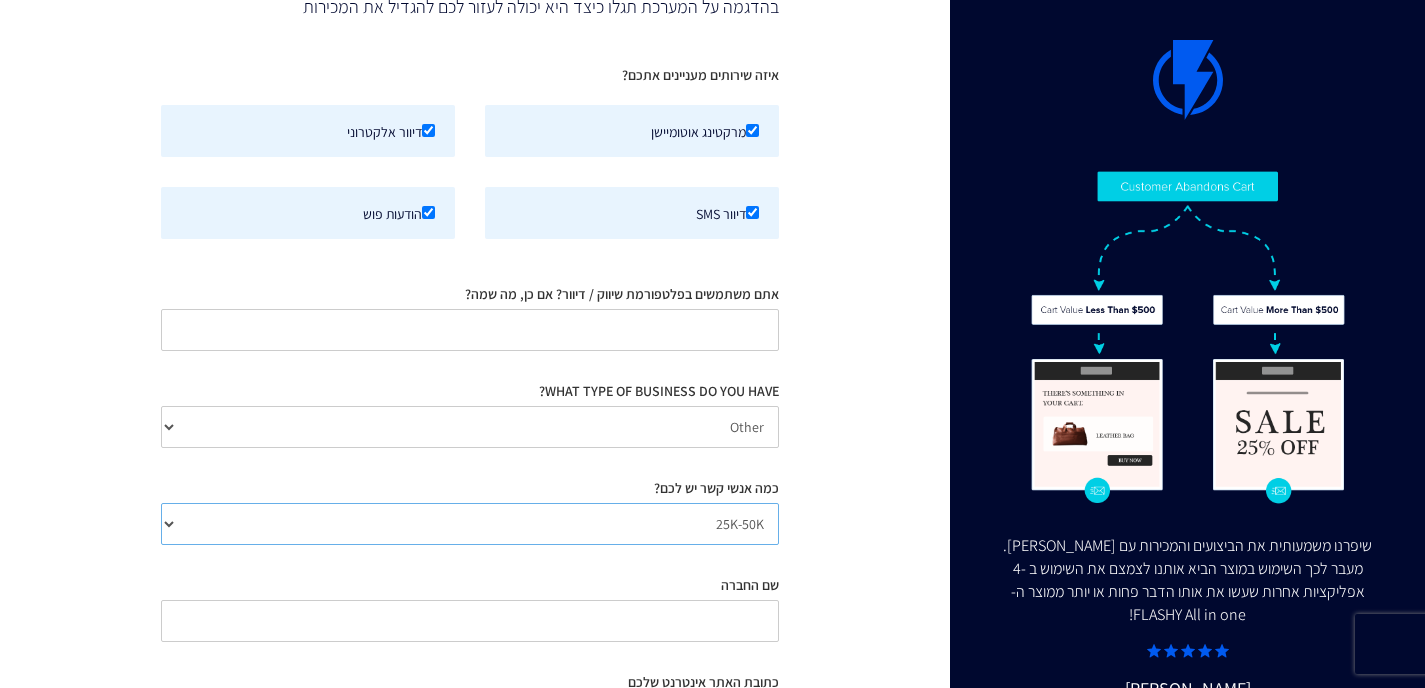 click on "Up to 3K                                     3K-10K
10K-25K
25K-50K
50K-100K
100K-250K
250K-500K
500K-1M
1M+" at bounding box center (470, 524) 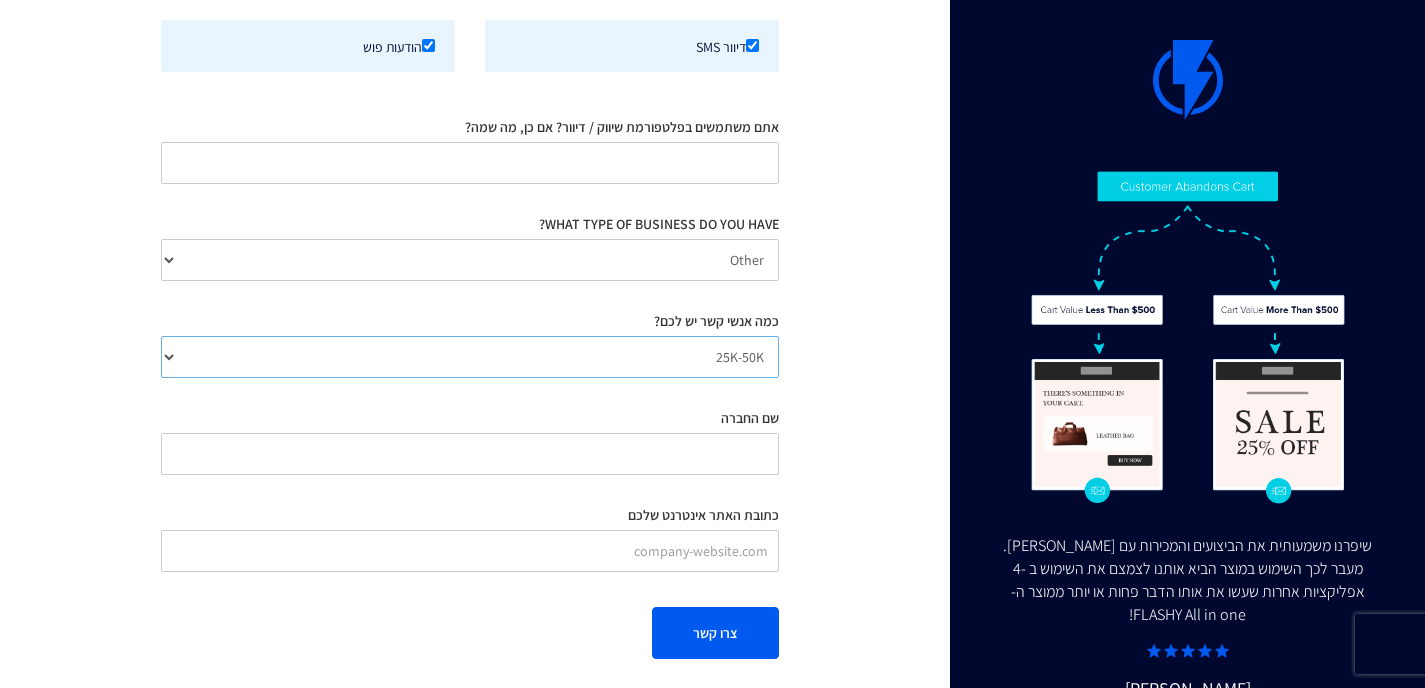 scroll, scrollTop: 278, scrollLeft: 0, axis: vertical 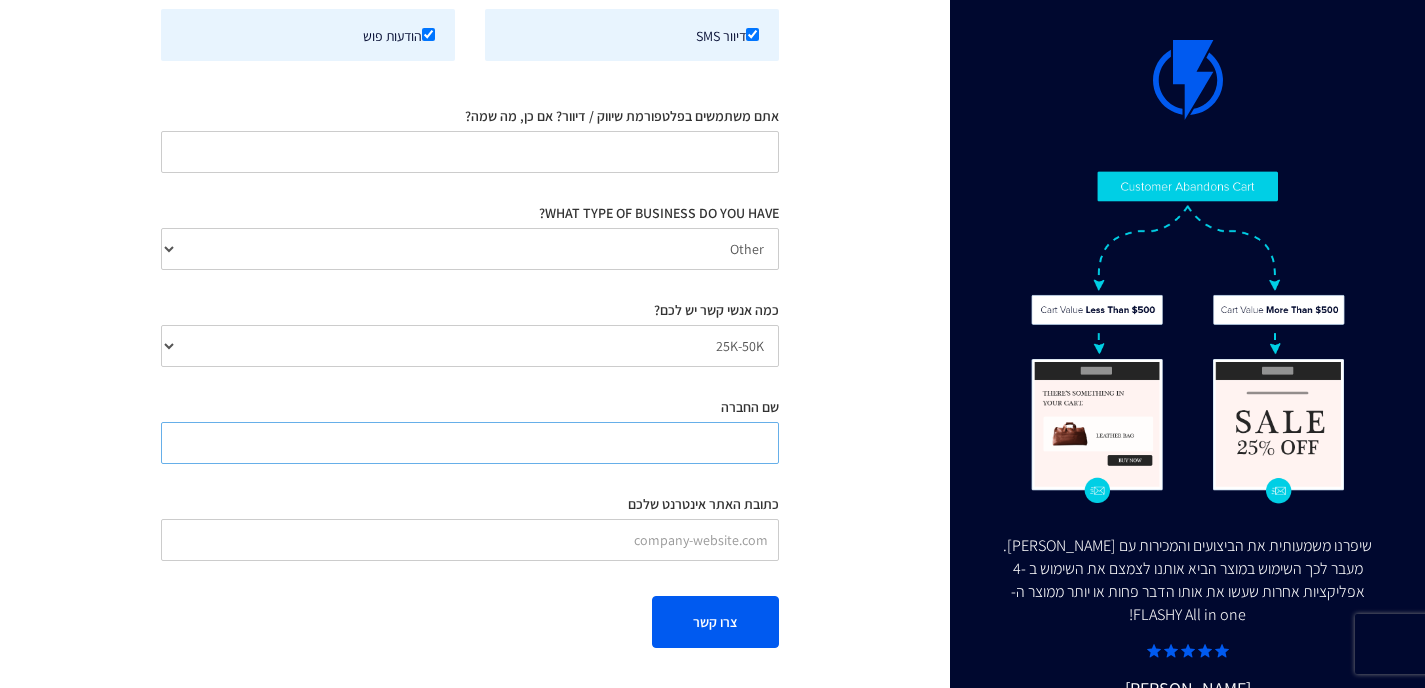 click on "שם החברה" at bounding box center [470, 443] 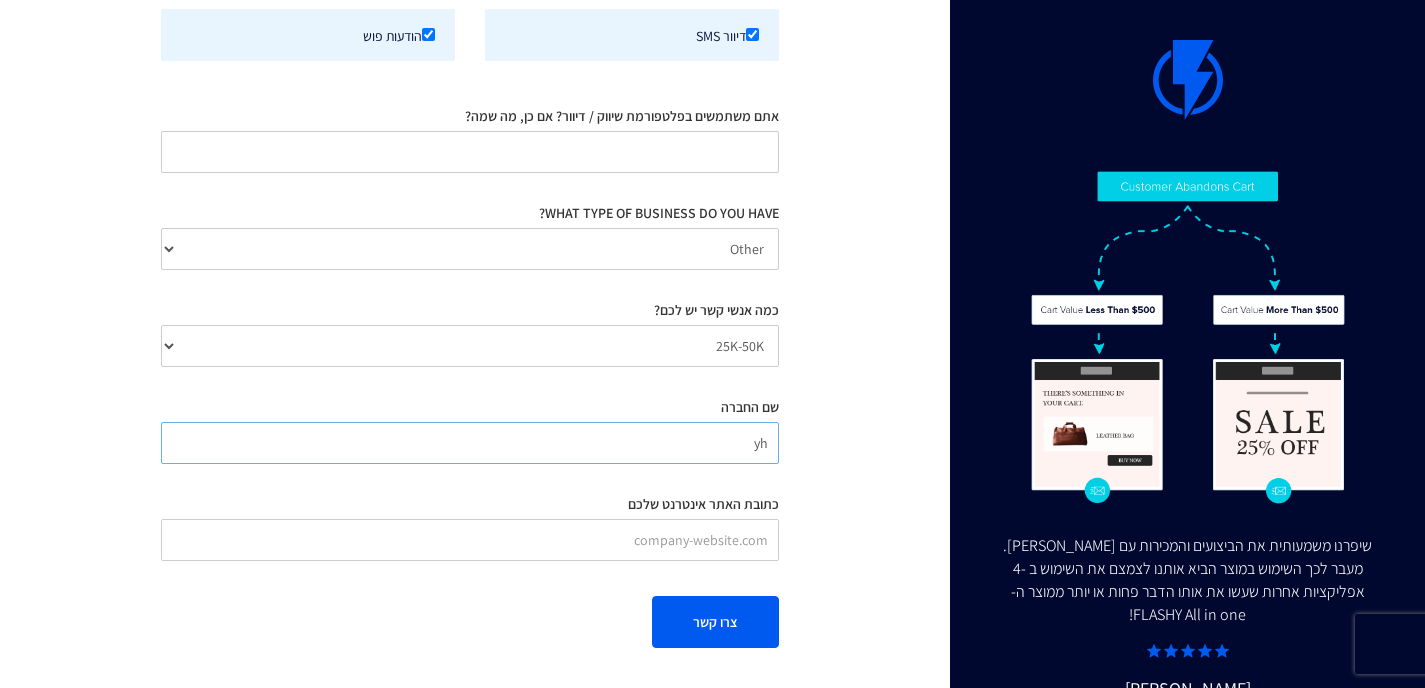 type on "y" 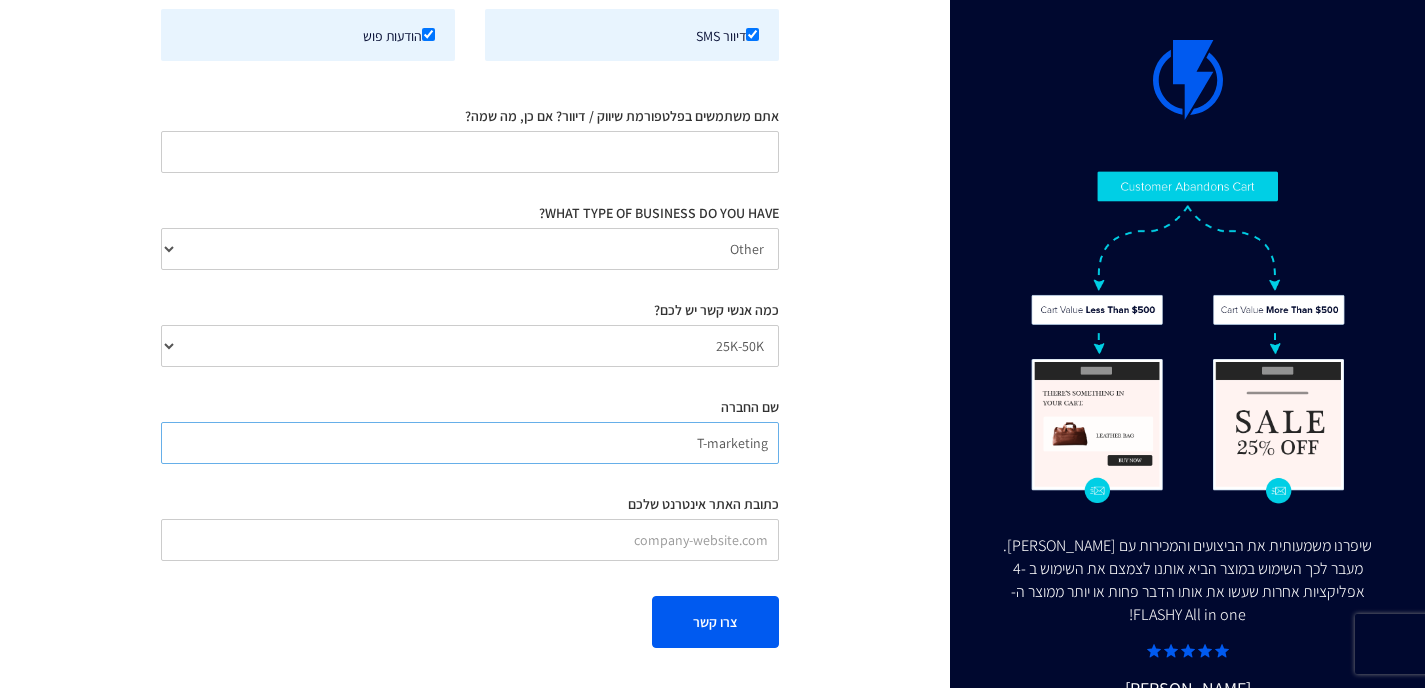 type on "T-marketing" 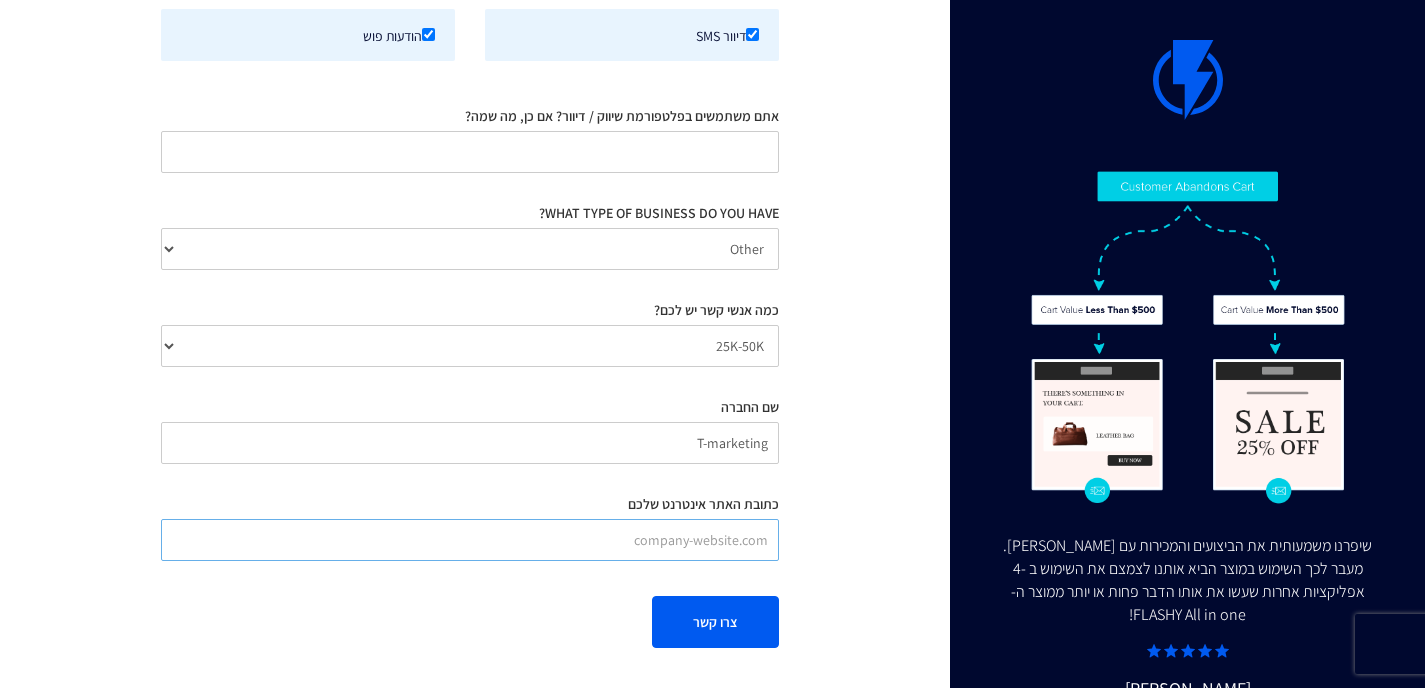 click on "כתובת האתר אינטרנט שלכם" at bounding box center (470, 540) 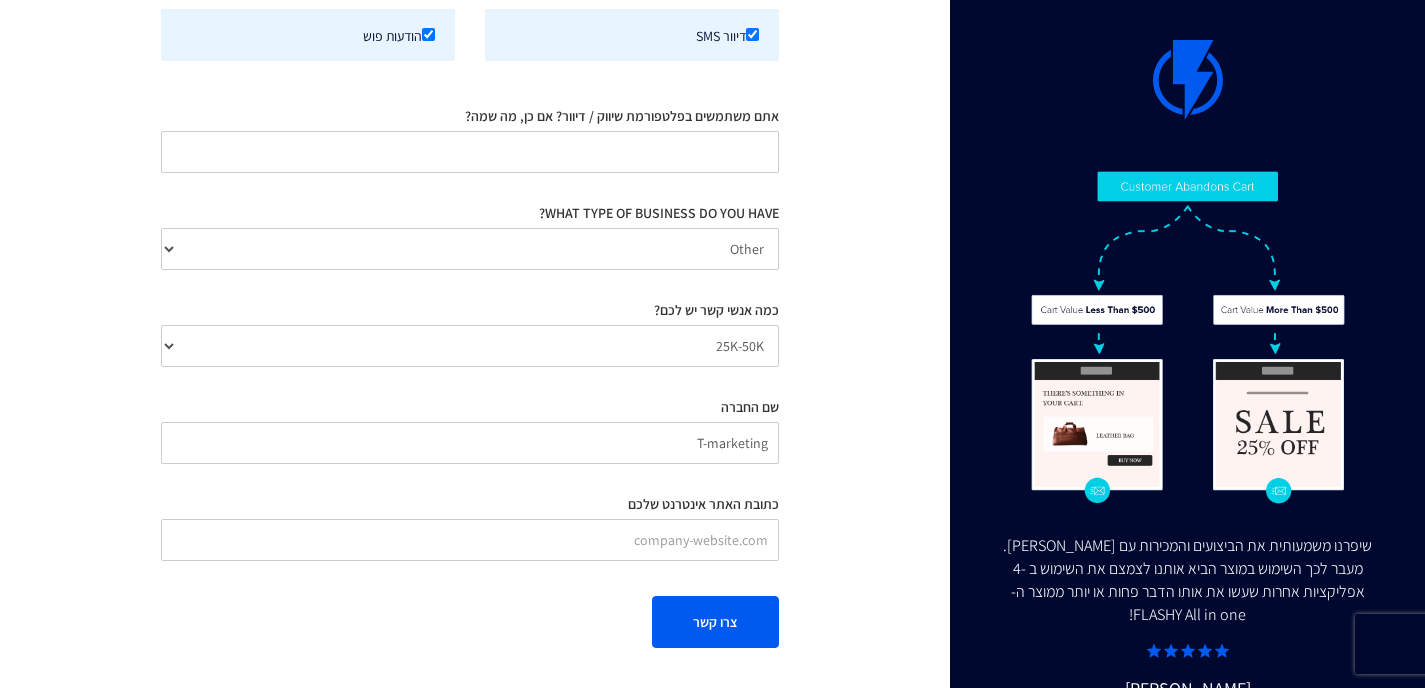 click on "צרו קשר" at bounding box center (715, 622) 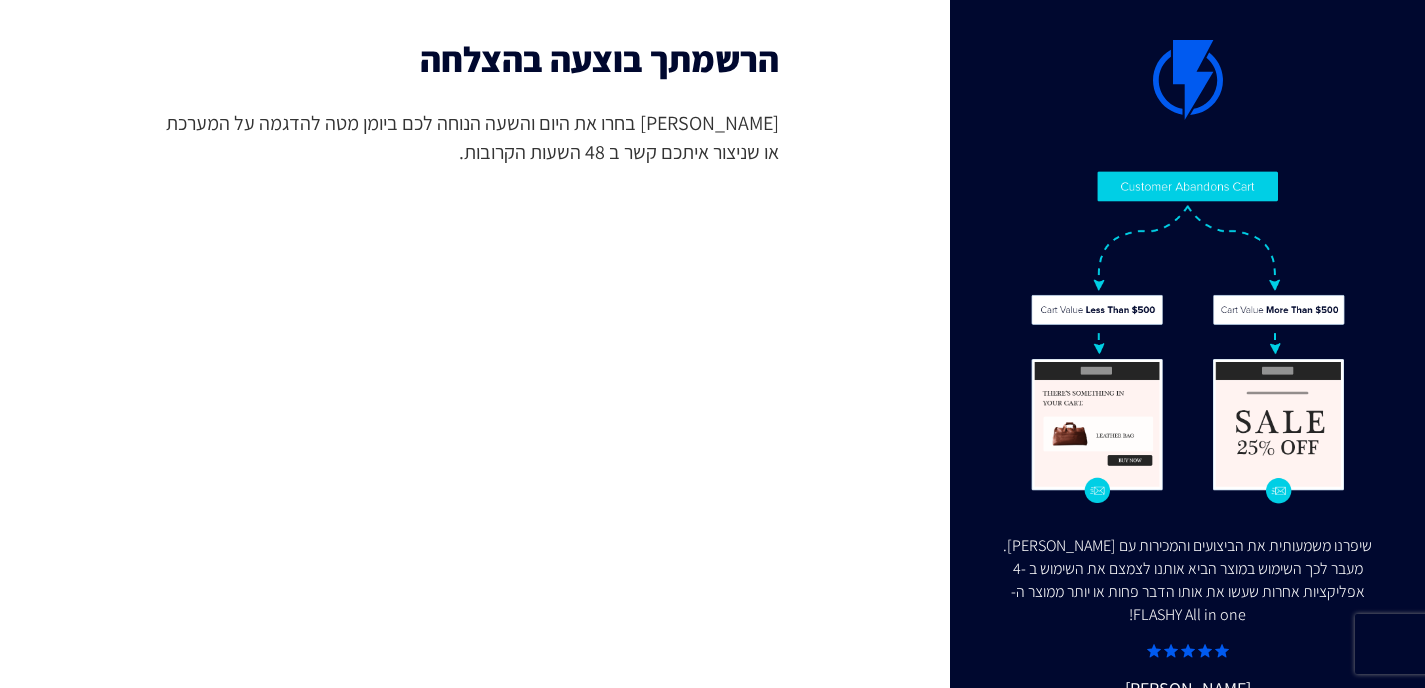 scroll, scrollTop: 26, scrollLeft: 0, axis: vertical 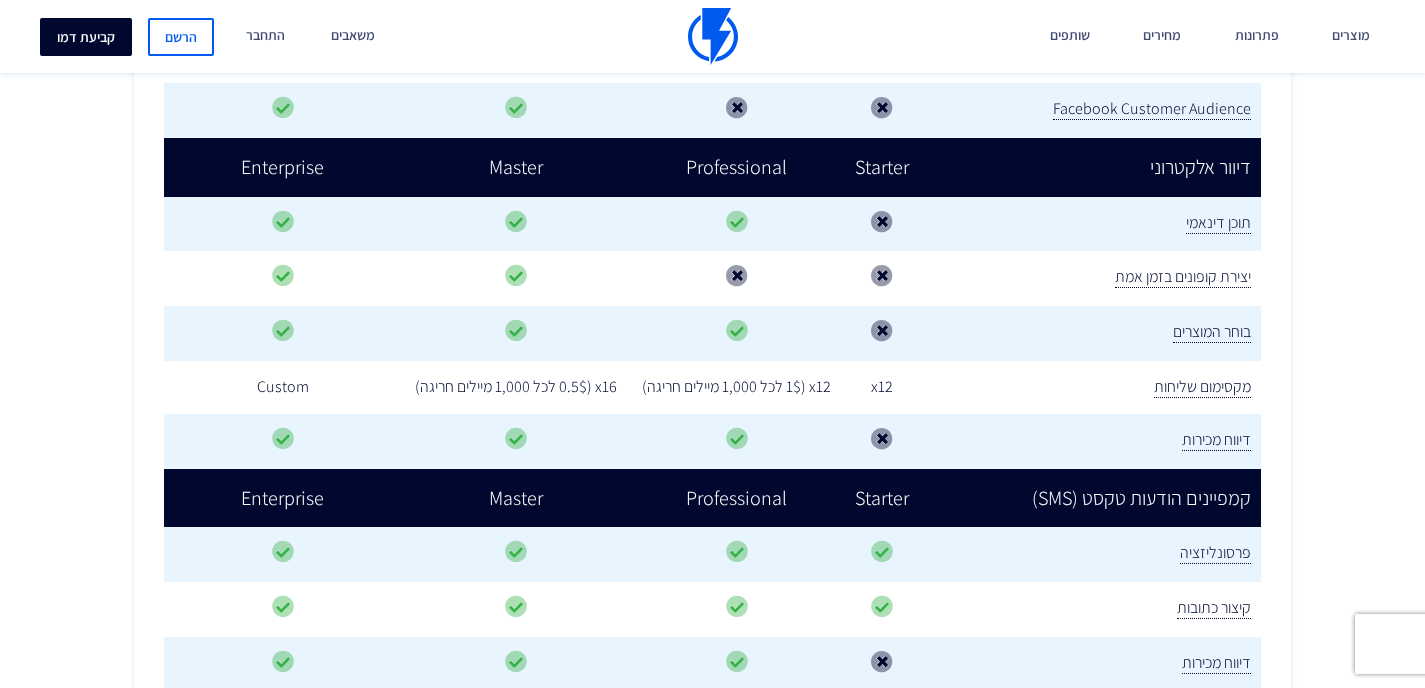 click on "קביעת דמו" at bounding box center [86, 37] 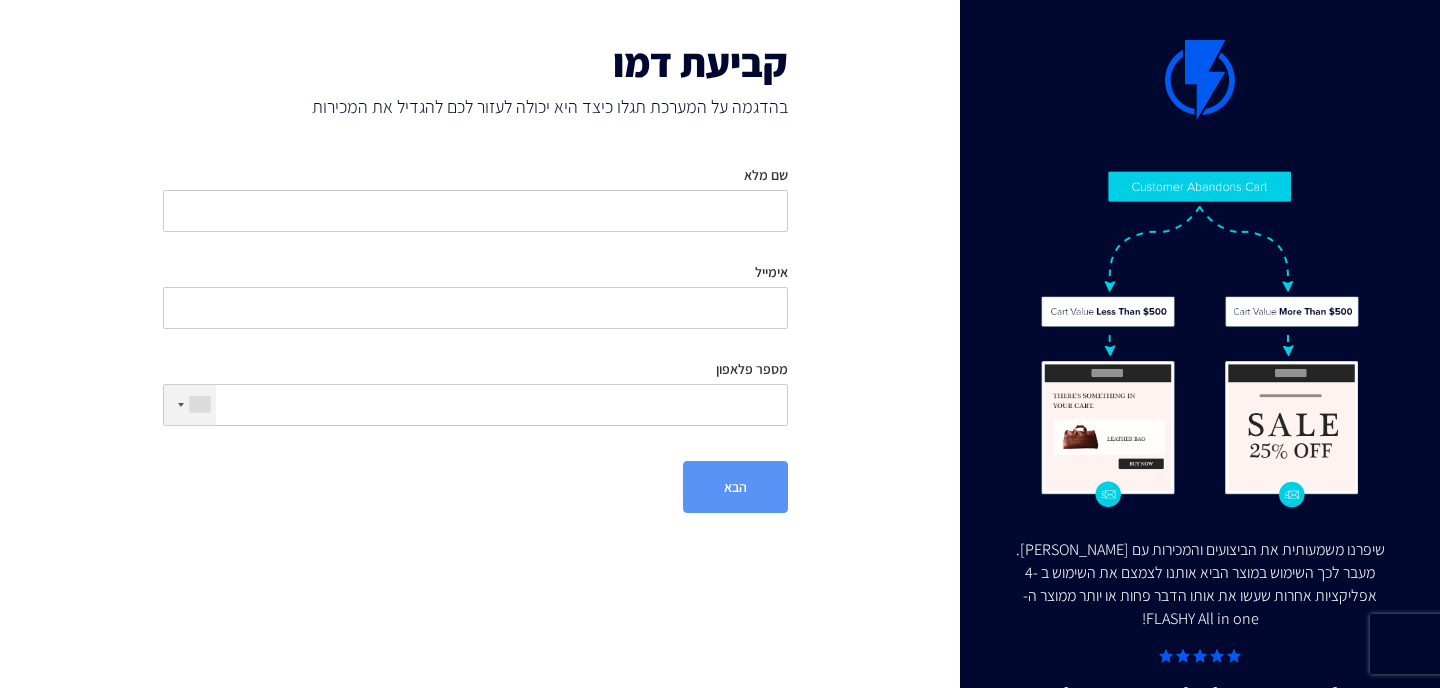 scroll, scrollTop: 0, scrollLeft: 0, axis: both 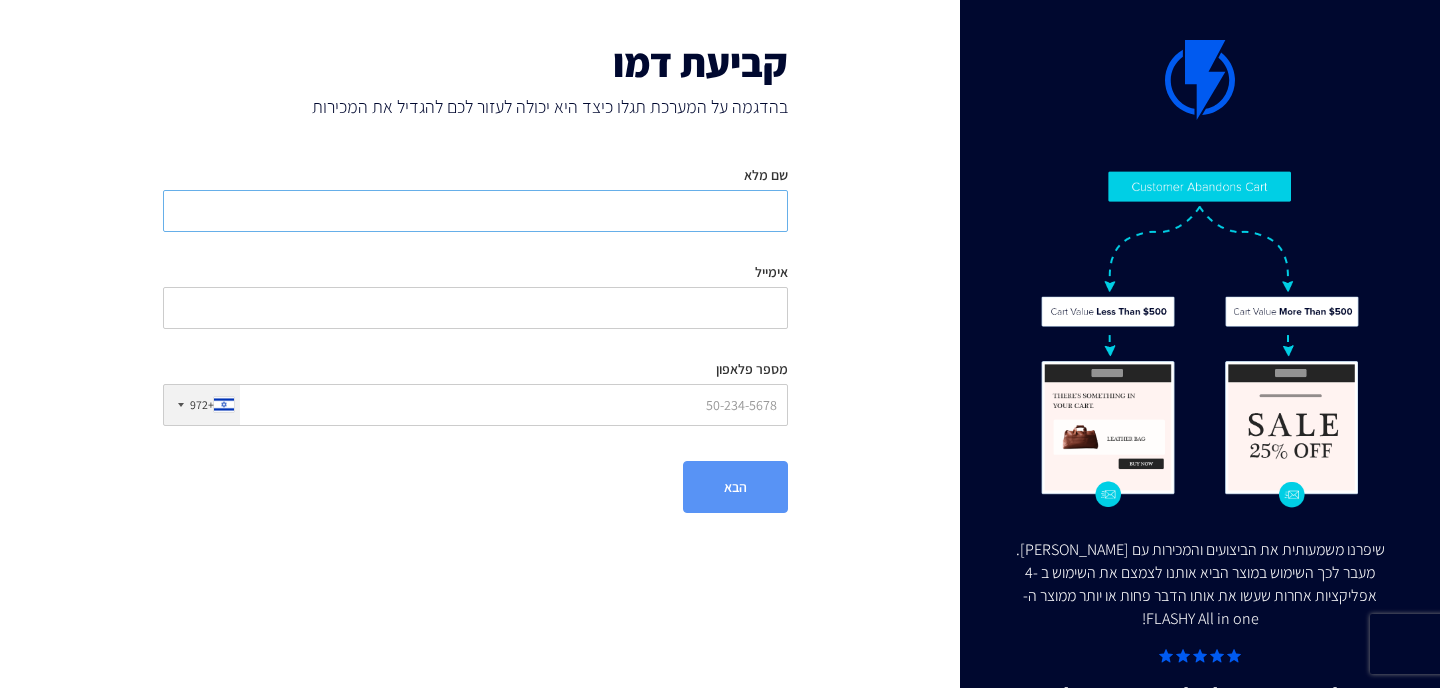 click on "שם מלא" at bounding box center (475, 211) 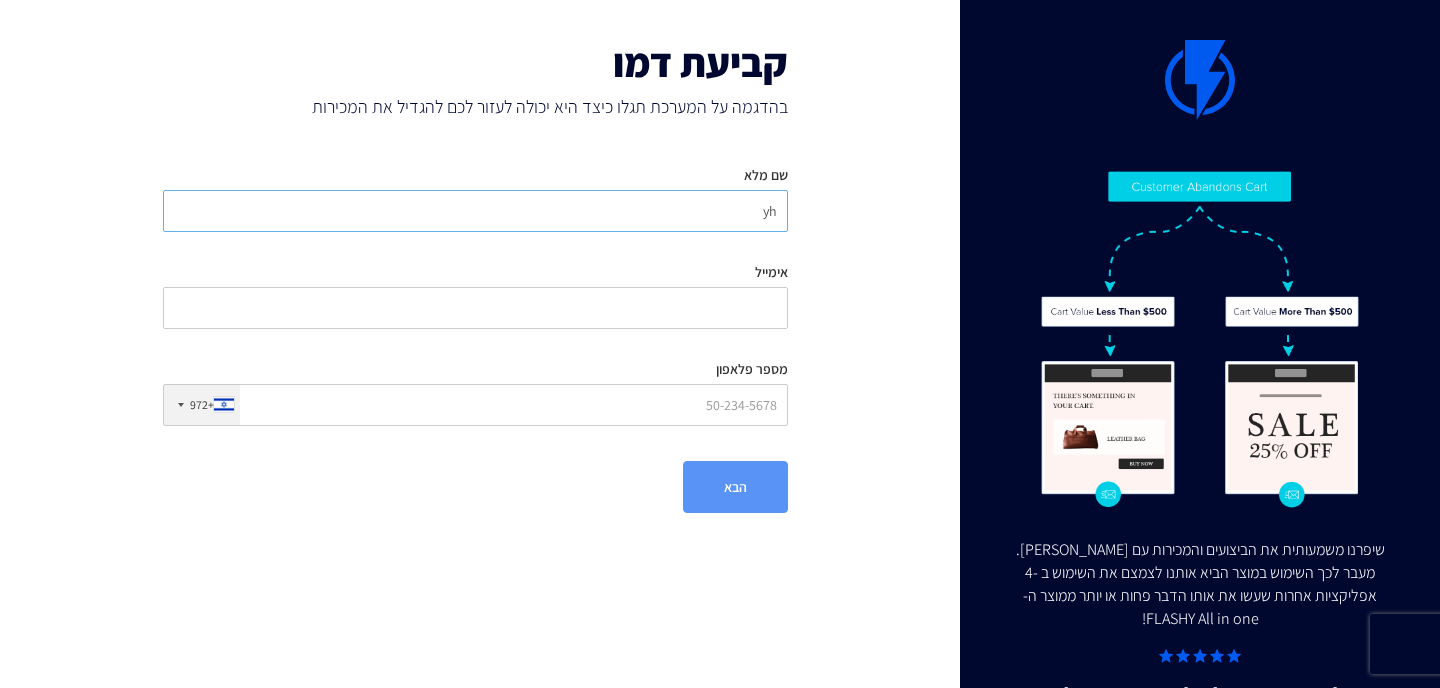 type on "y" 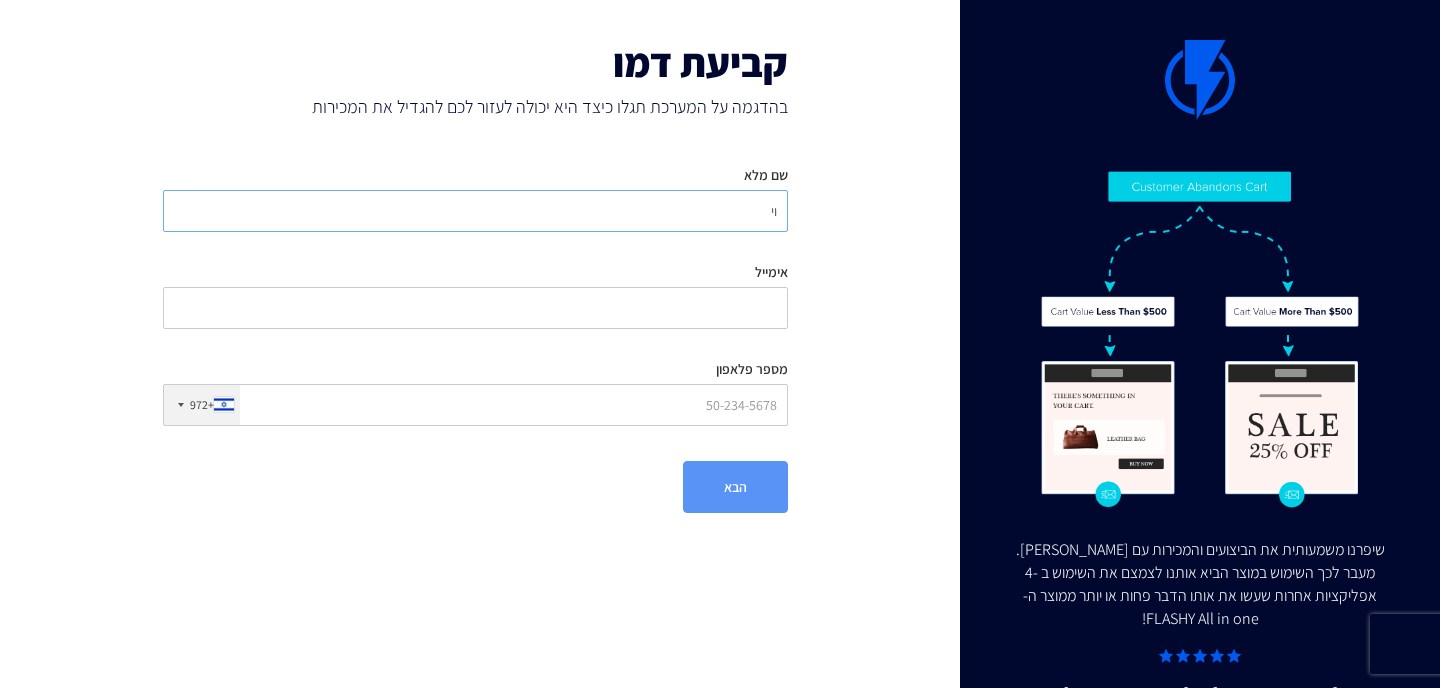 type on "ו" 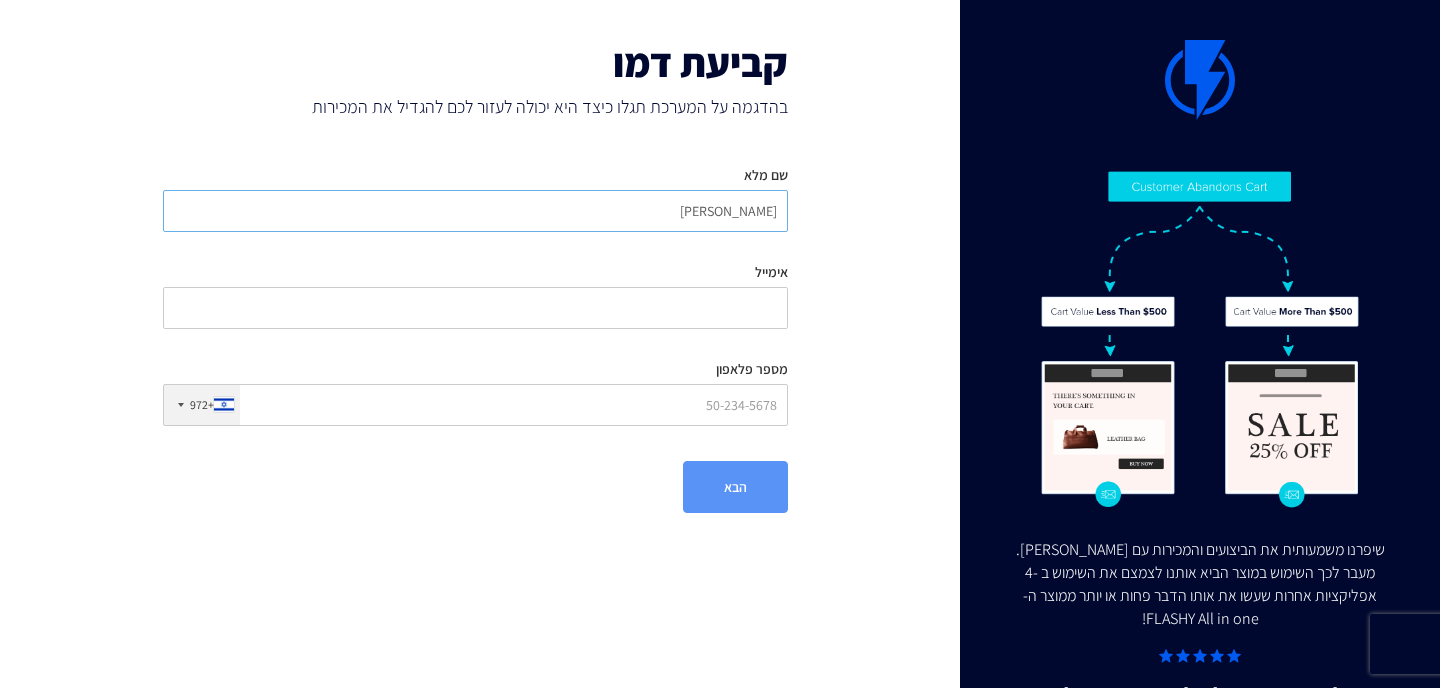 type on "[PERSON_NAME]" 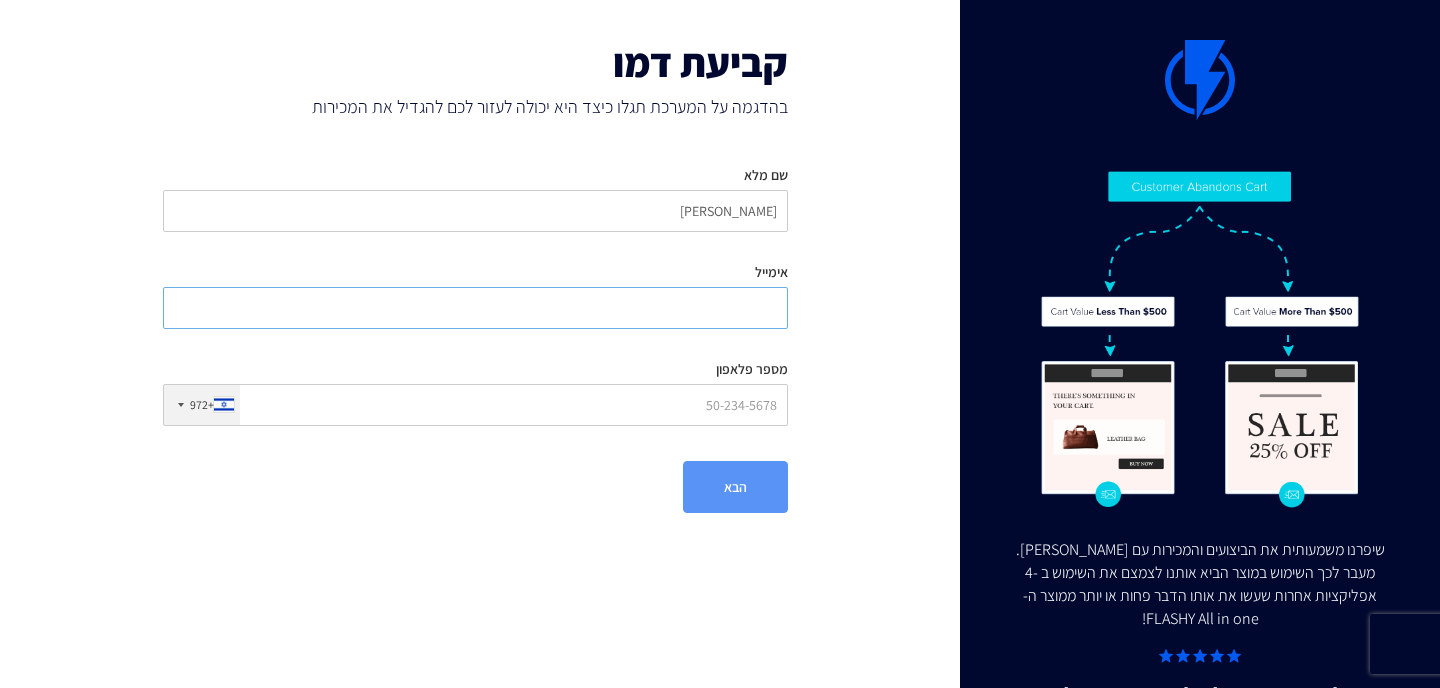 click on "אימייל" at bounding box center [475, 308] 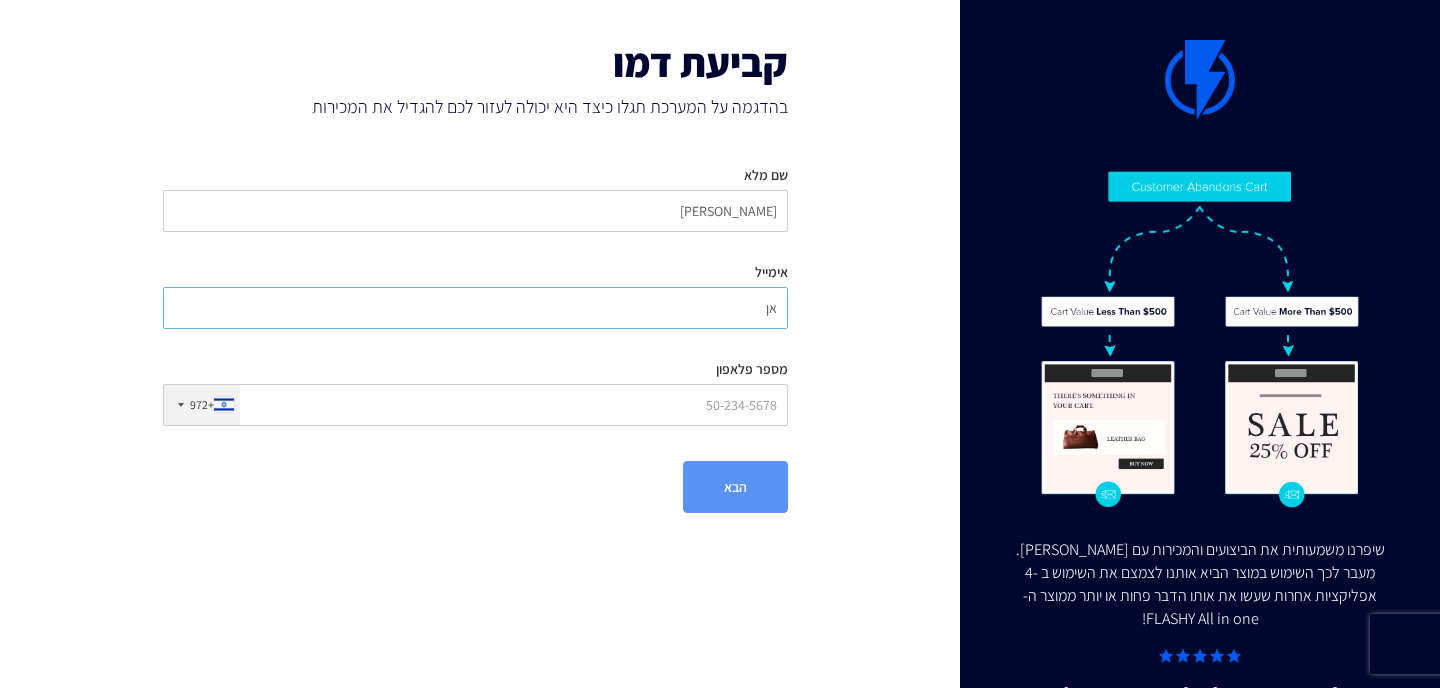type on "א" 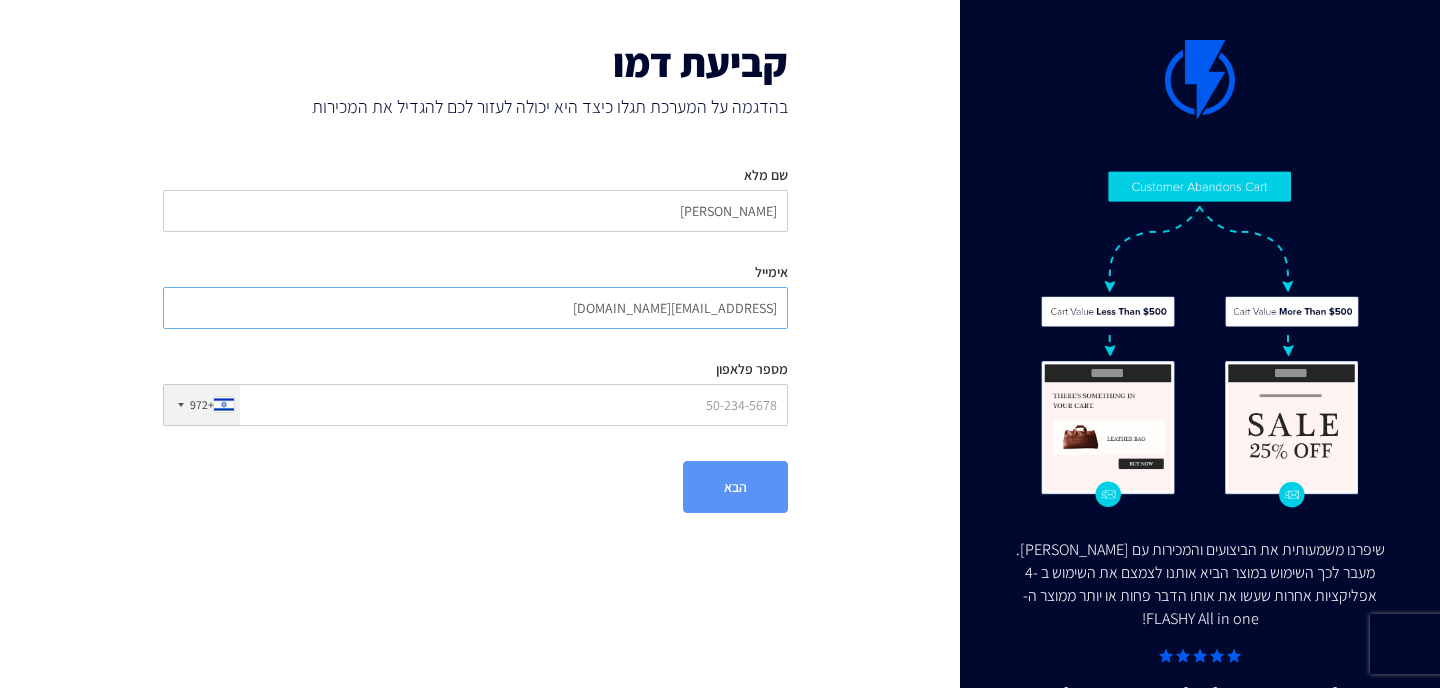 type on "tiran85@gmail.com" 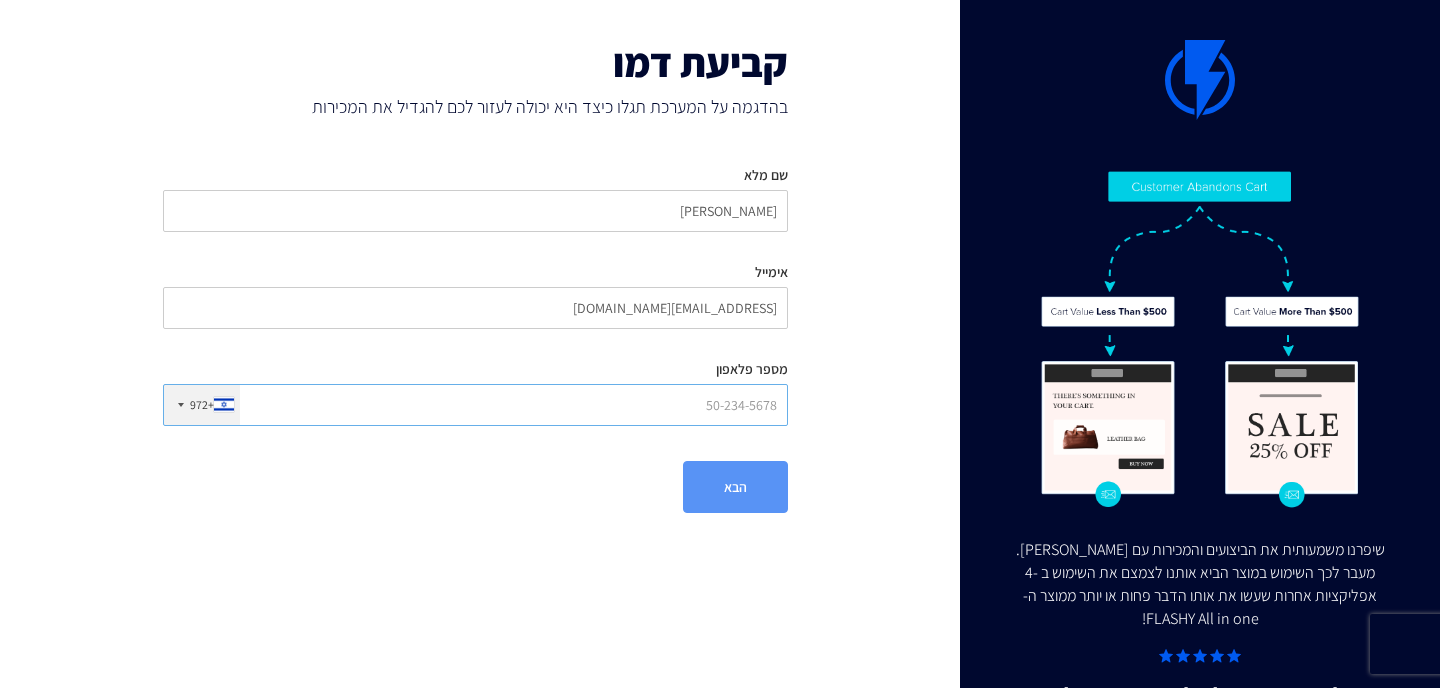 click on "מספר פלאפון" at bounding box center (475, 405) 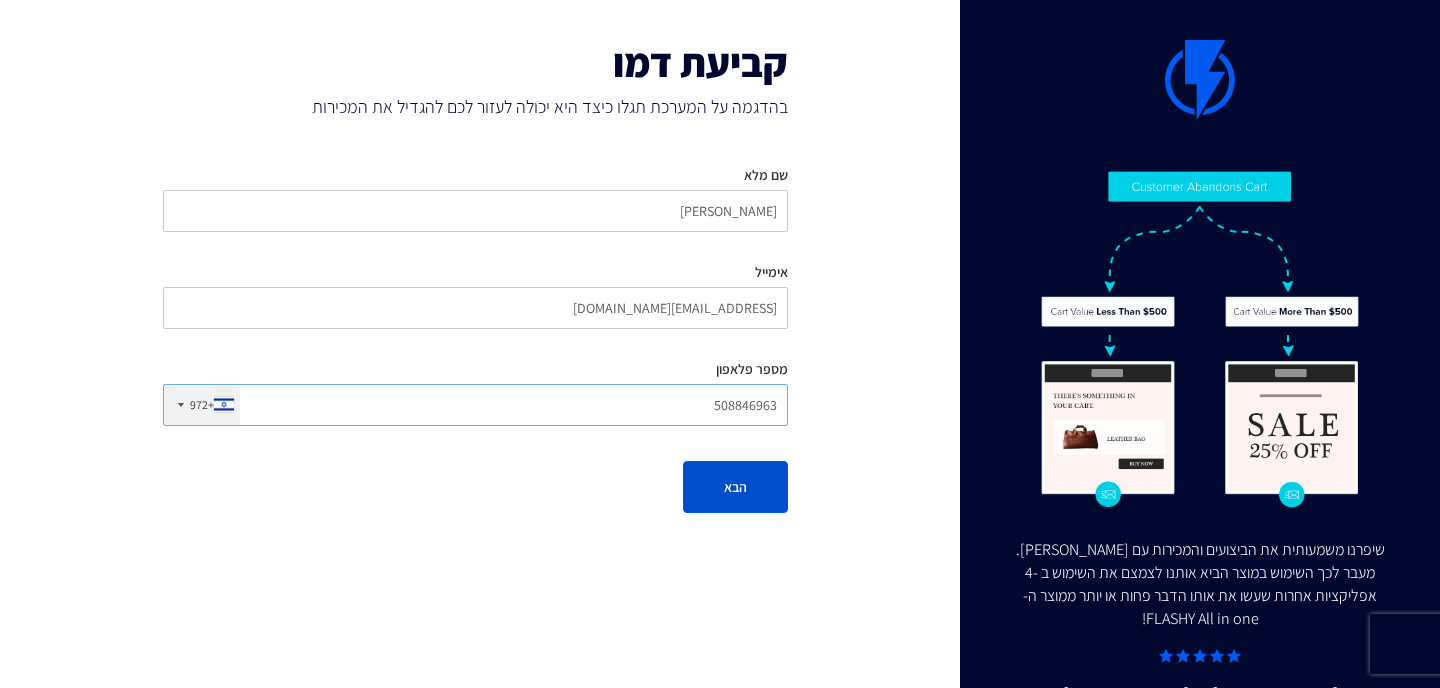 type on "508846963" 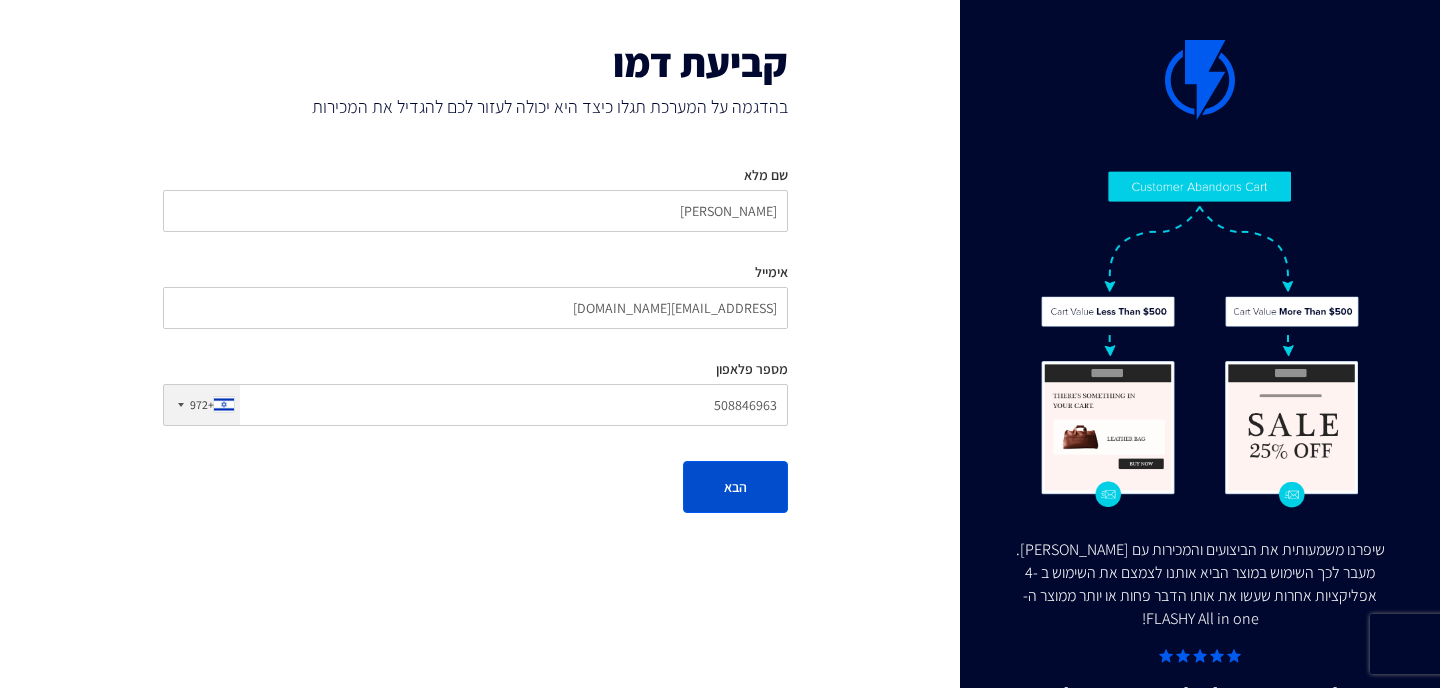 click on "הבא" at bounding box center (735, 487) 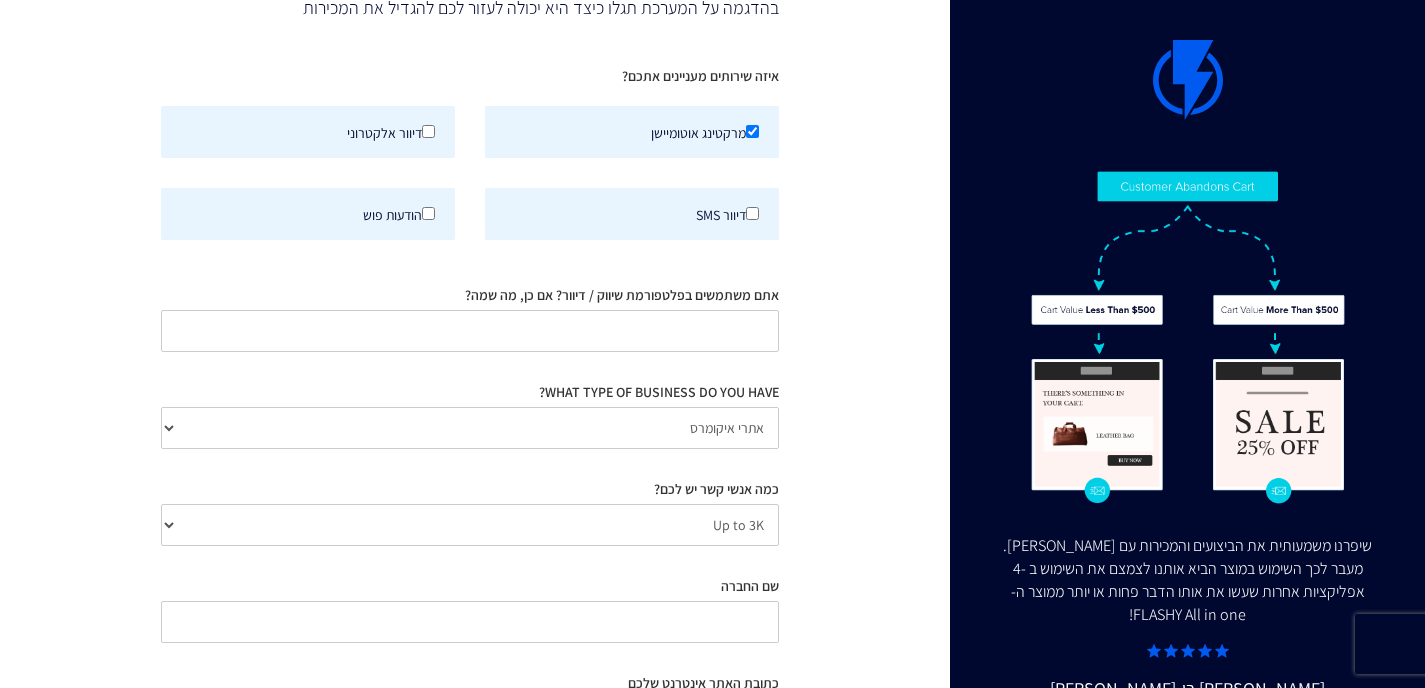 scroll, scrollTop: 100, scrollLeft: 0, axis: vertical 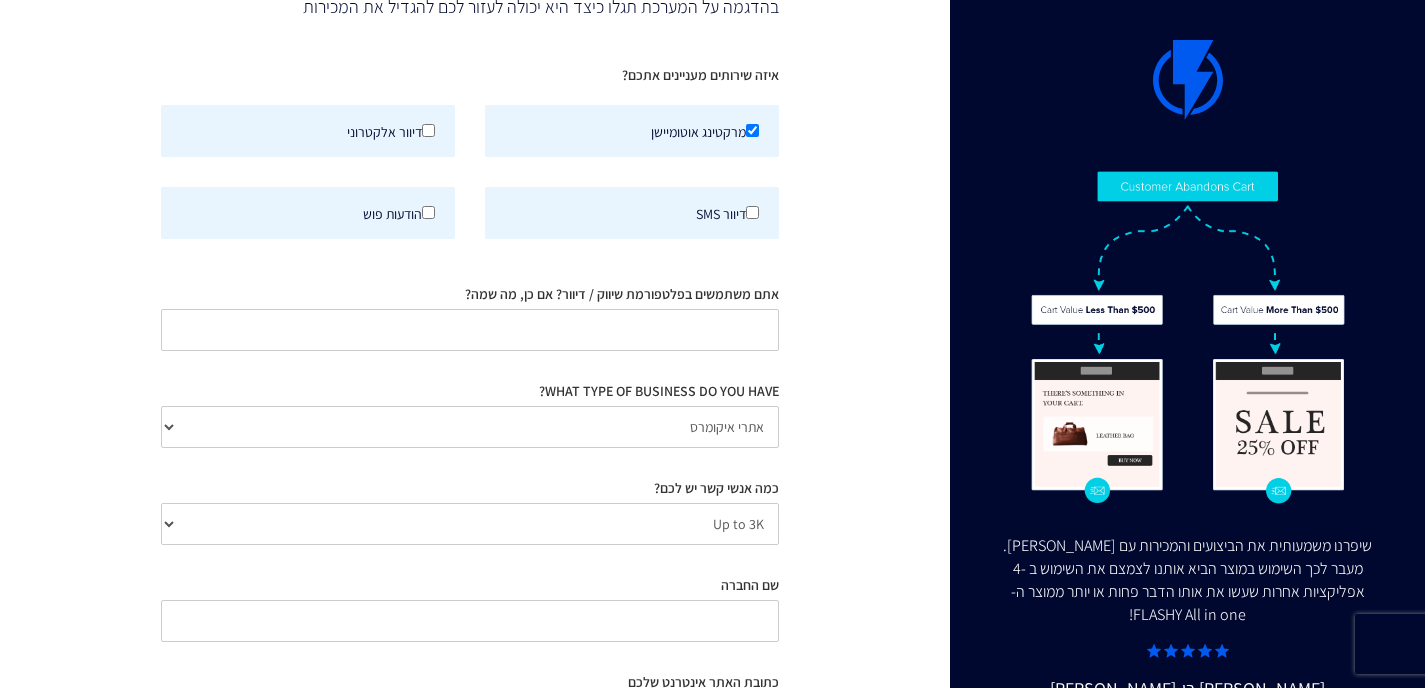 click on "דיוור SMS" at bounding box center [632, 213] 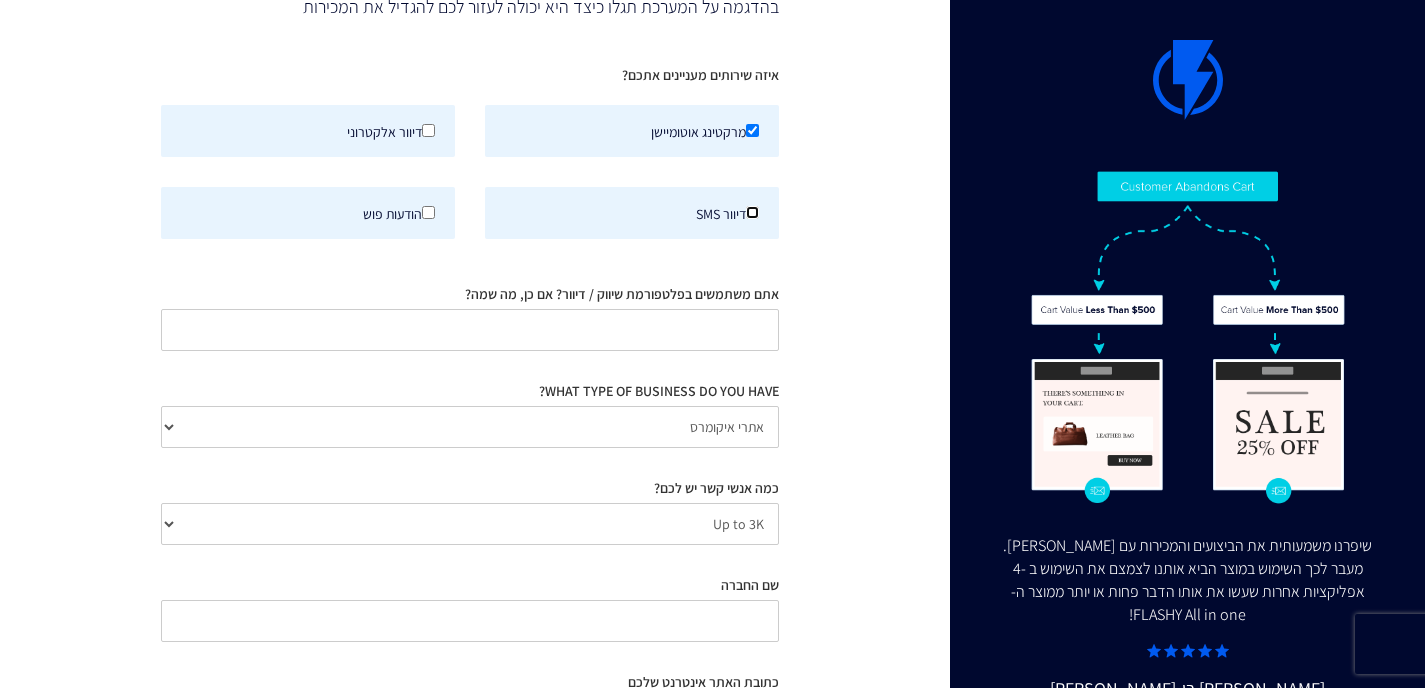 click on "דיוור SMS" at bounding box center (752, 212) 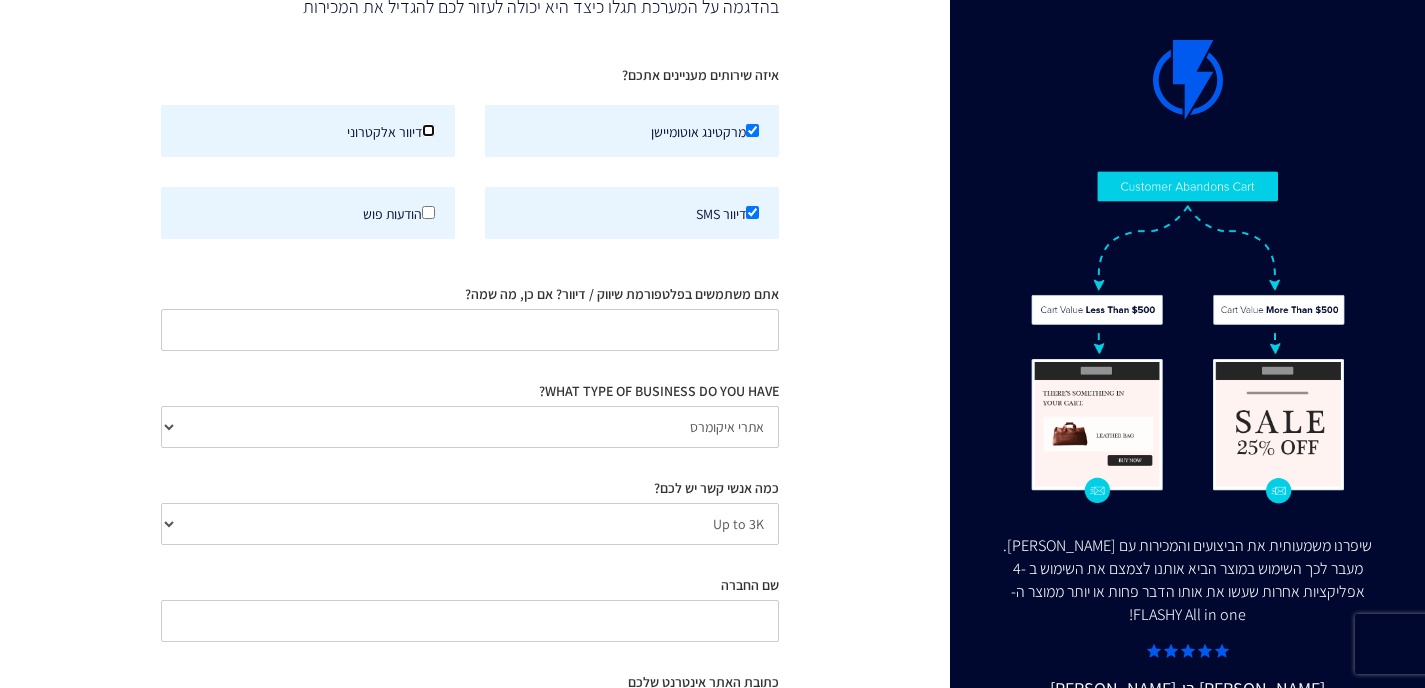 click on "דיוור אלקטרוני" at bounding box center (428, 130) 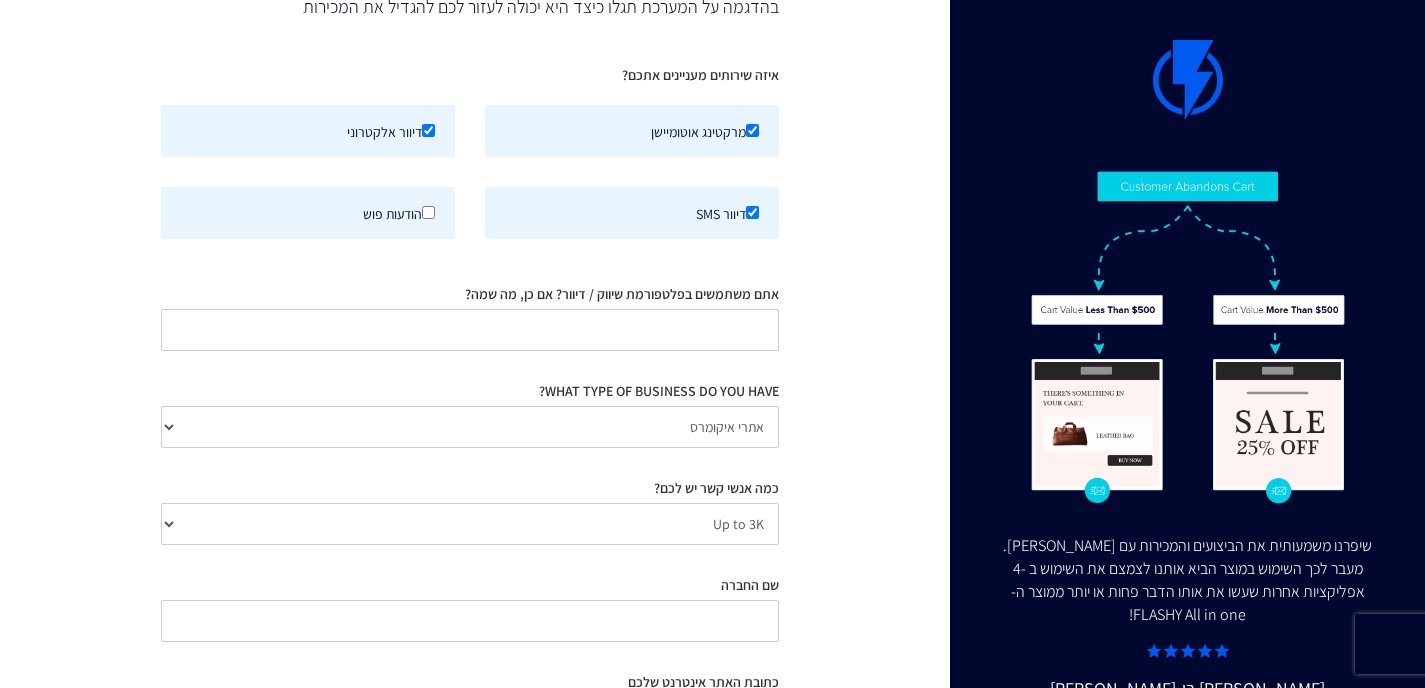 click on "הודעות פוש" at bounding box center [308, 213] 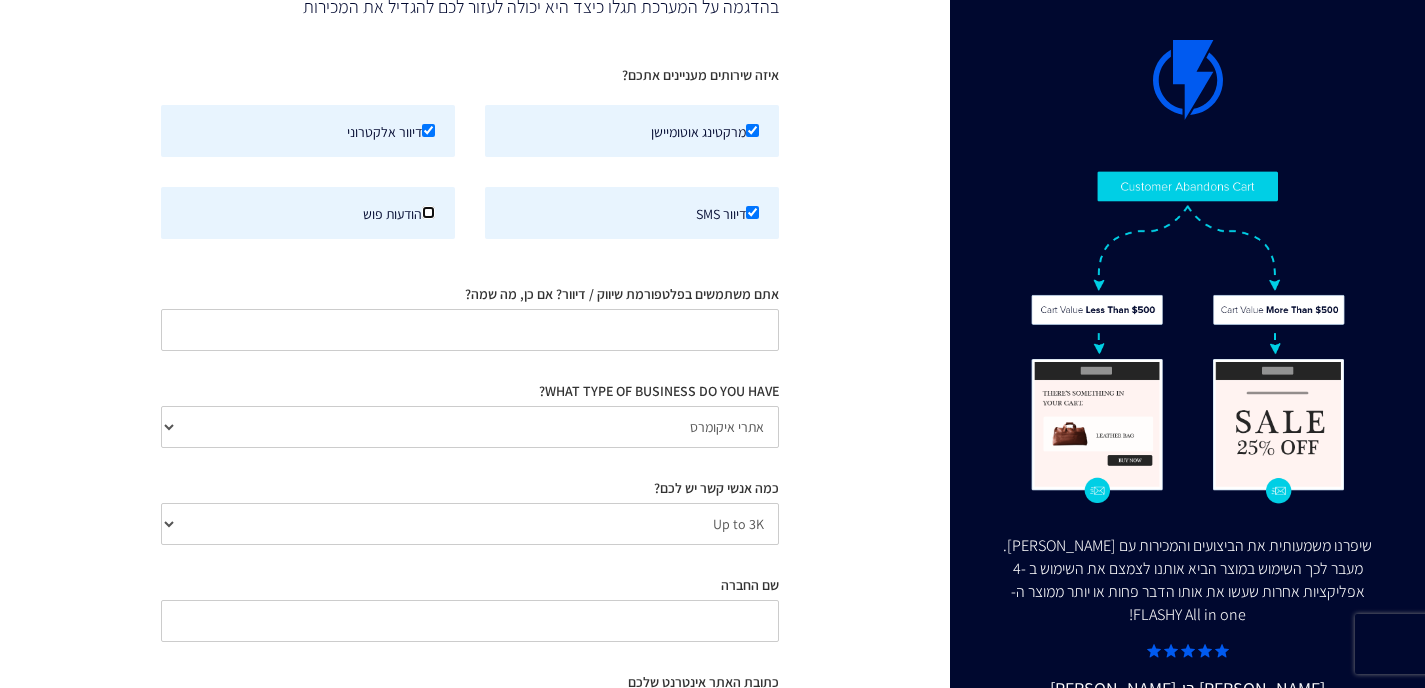 click on "הודעות פוש" at bounding box center (428, 212) 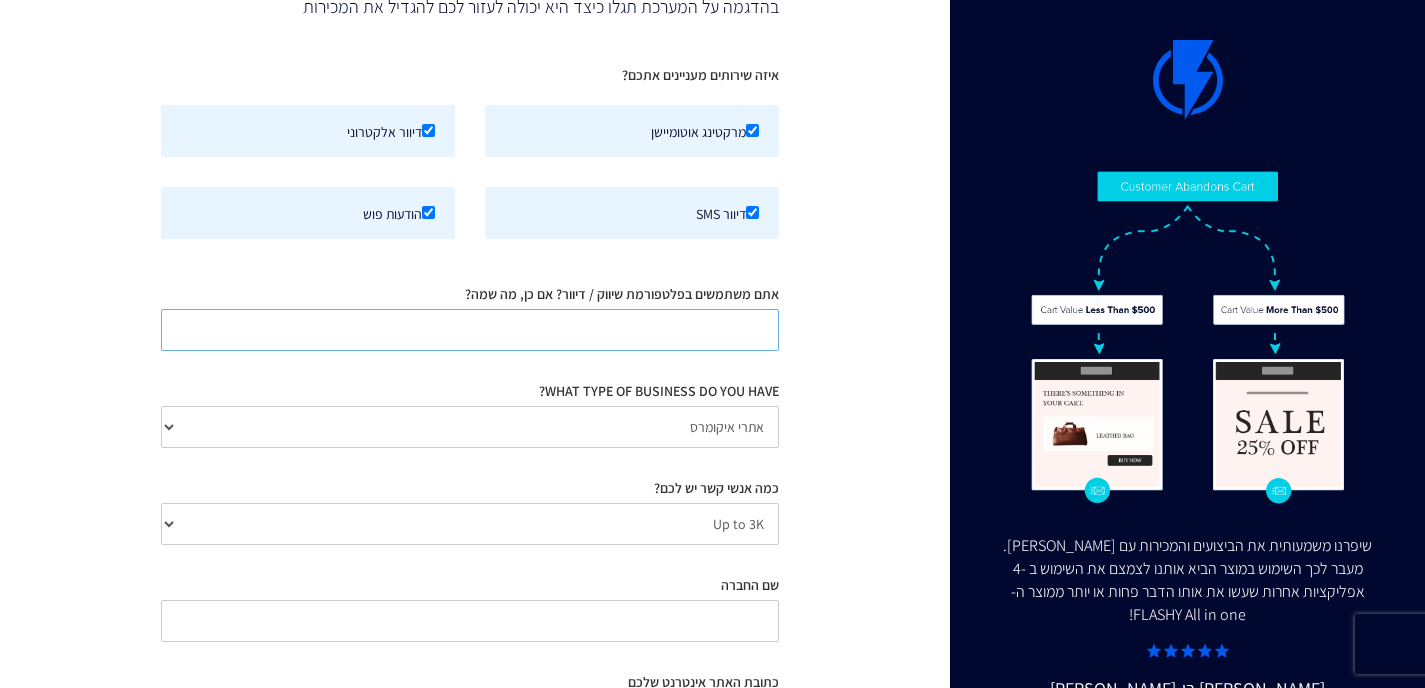 click on "אתם משתמשים בפלטפורמת שיווק / דיוור? אם כן, מה שמה?" at bounding box center (470, 330) 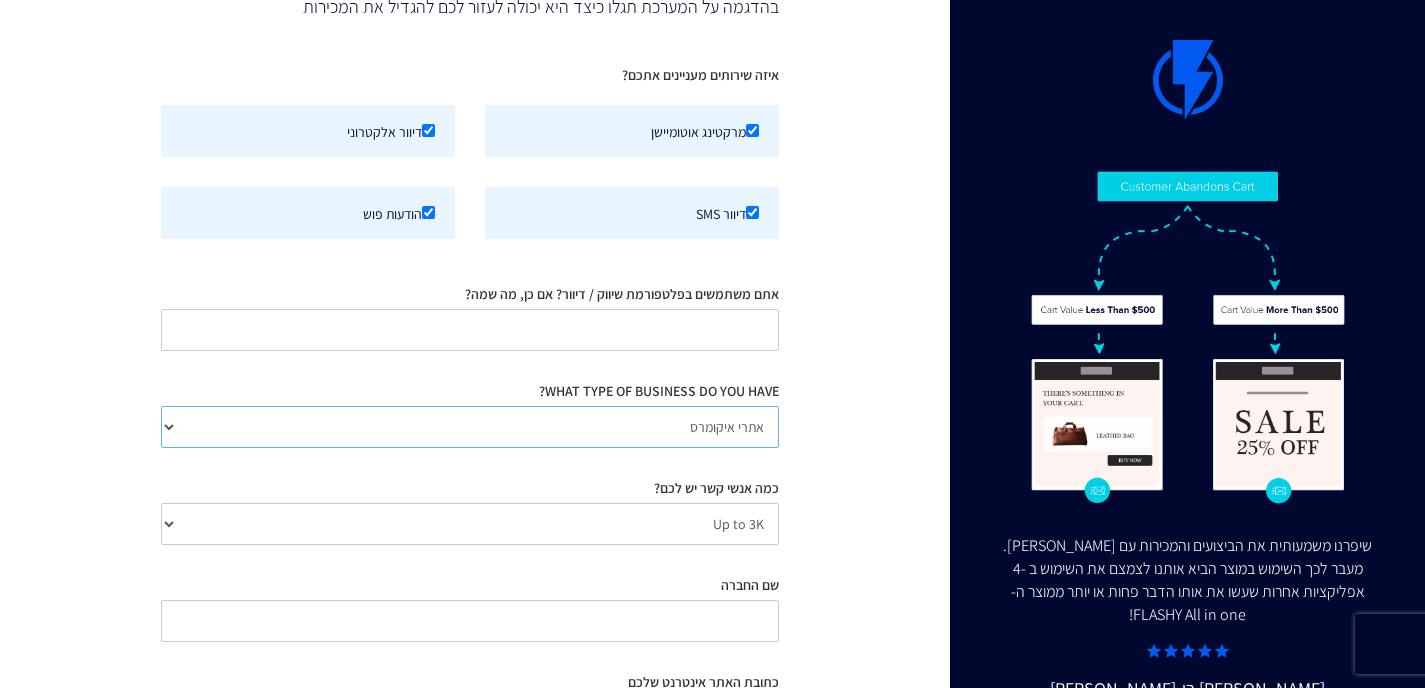 click on "אתרי איקומרס                                     Agency / Freelancer
SaaS
Other" at bounding box center [470, 427] 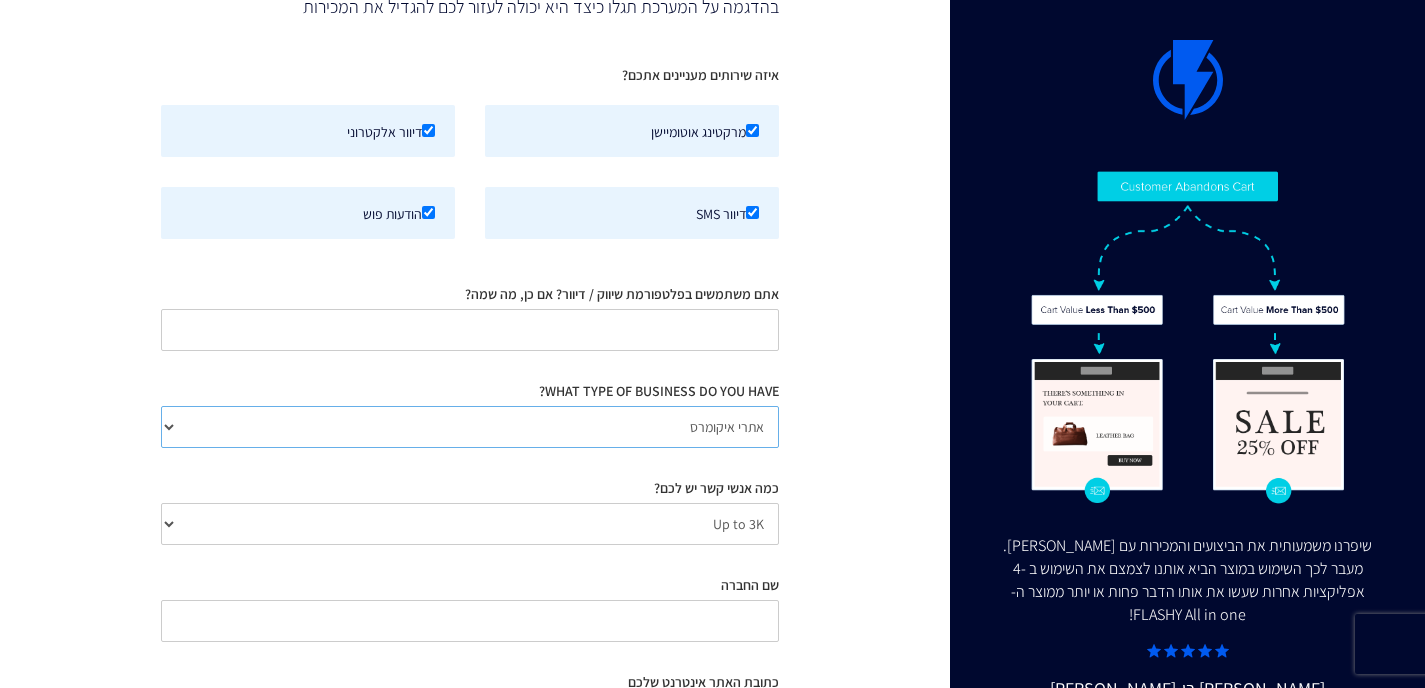 select on "Other" 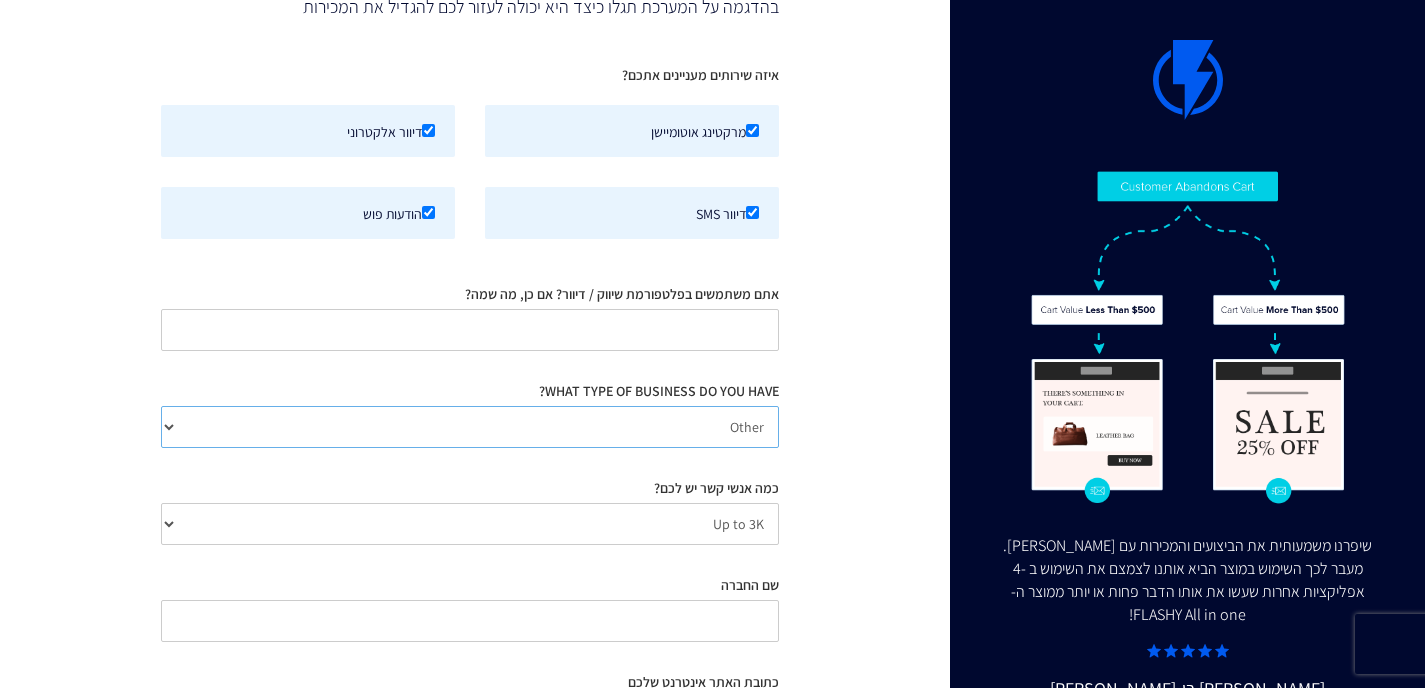 click on "אתרי איקומרס                                     Agency / Freelancer
SaaS
Other" at bounding box center [470, 427] 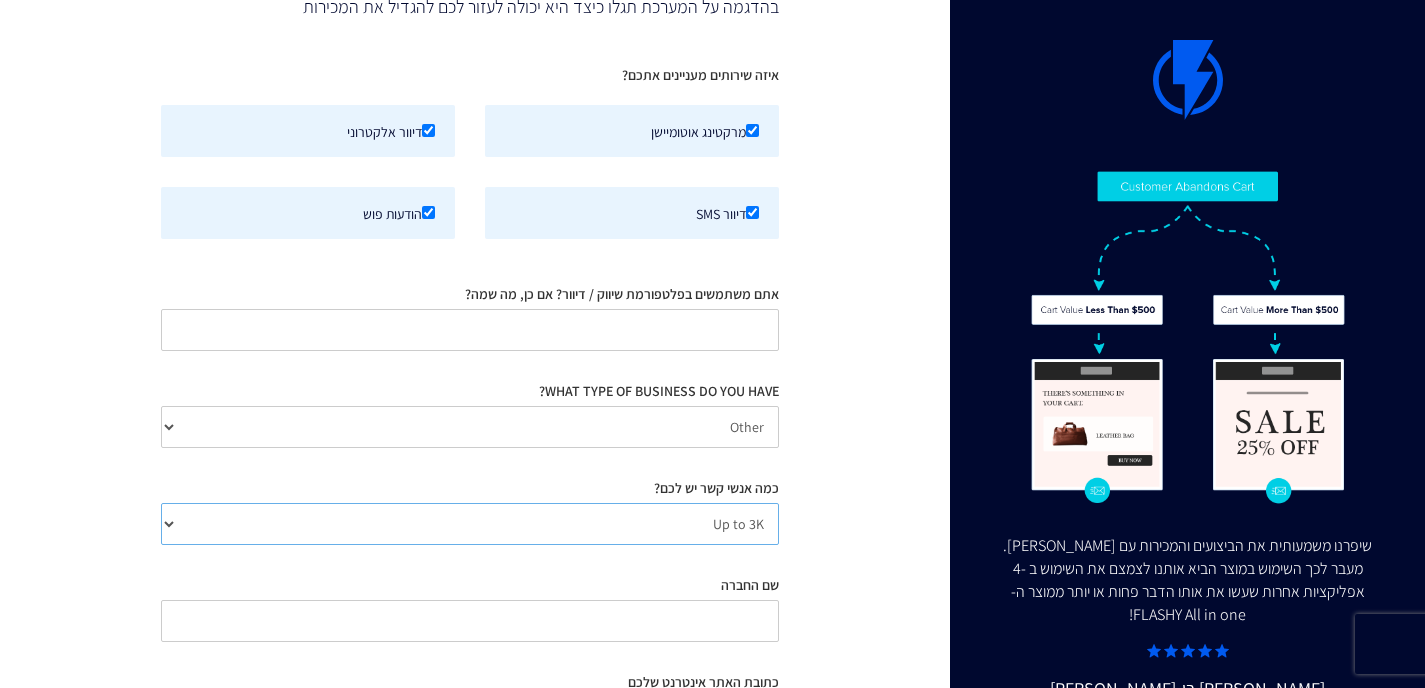 click on "Up to 3K                                     3K-10K
10K-25K
25K-50K
50K-100K
100K-250K
250K-500K
500K-1M
1M+" at bounding box center [470, 524] 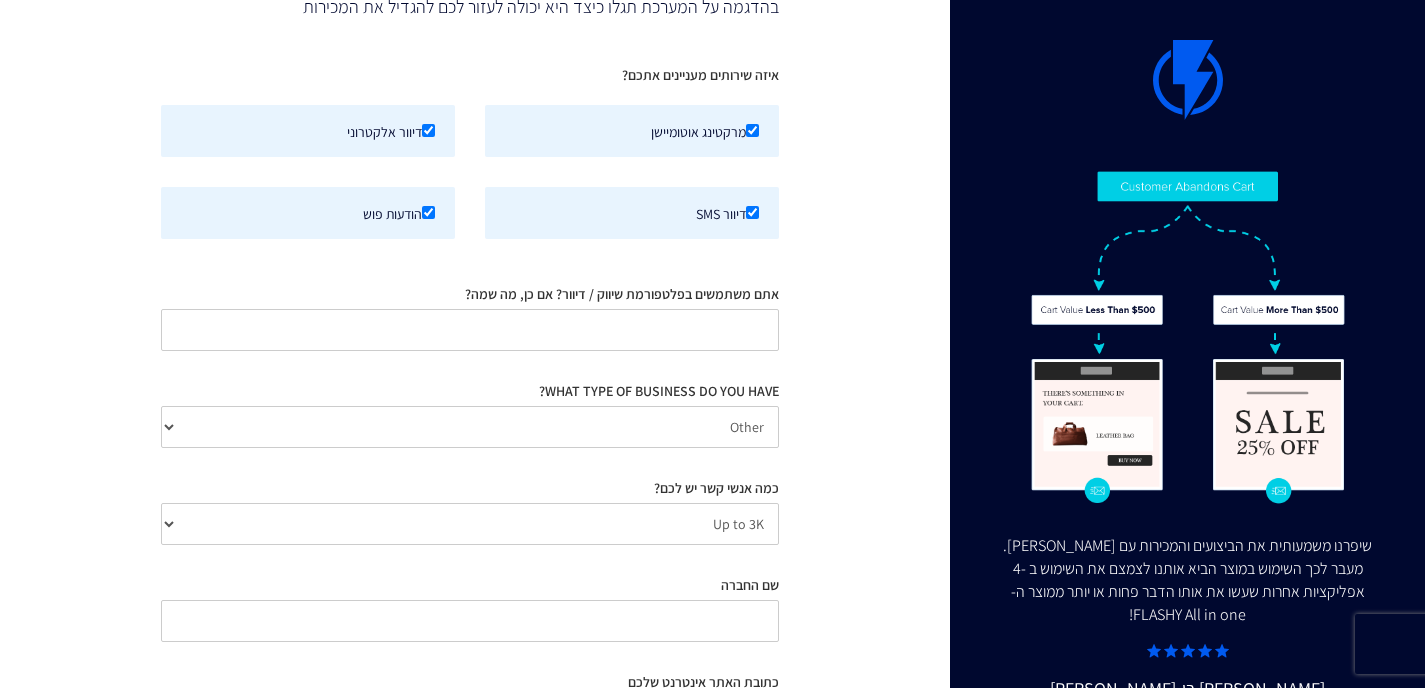 click on "קביעת דמו
בהדגמה על המערכת תגלו כיצד היא יכולה לעזור לכם להגדיל את המכירות
איזה שירותים מעניינים אתכם?
מרקטינג אוטומיישן
SaaS Other" at bounding box center [470, 383] 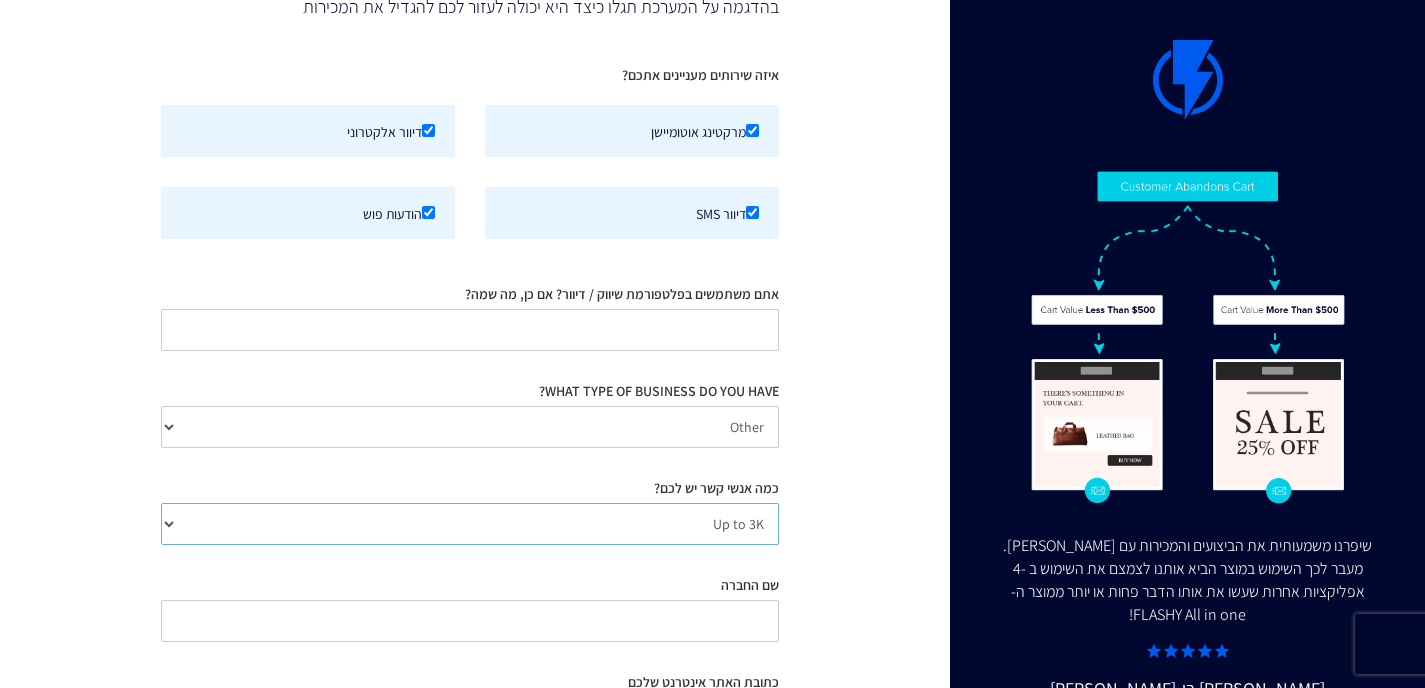 click on "Up to 3K                                     3K-10K
10K-25K
25K-50K
50K-100K
100K-250K
250K-500K
500K-1M
1M+" at bounding box center (470, 524) 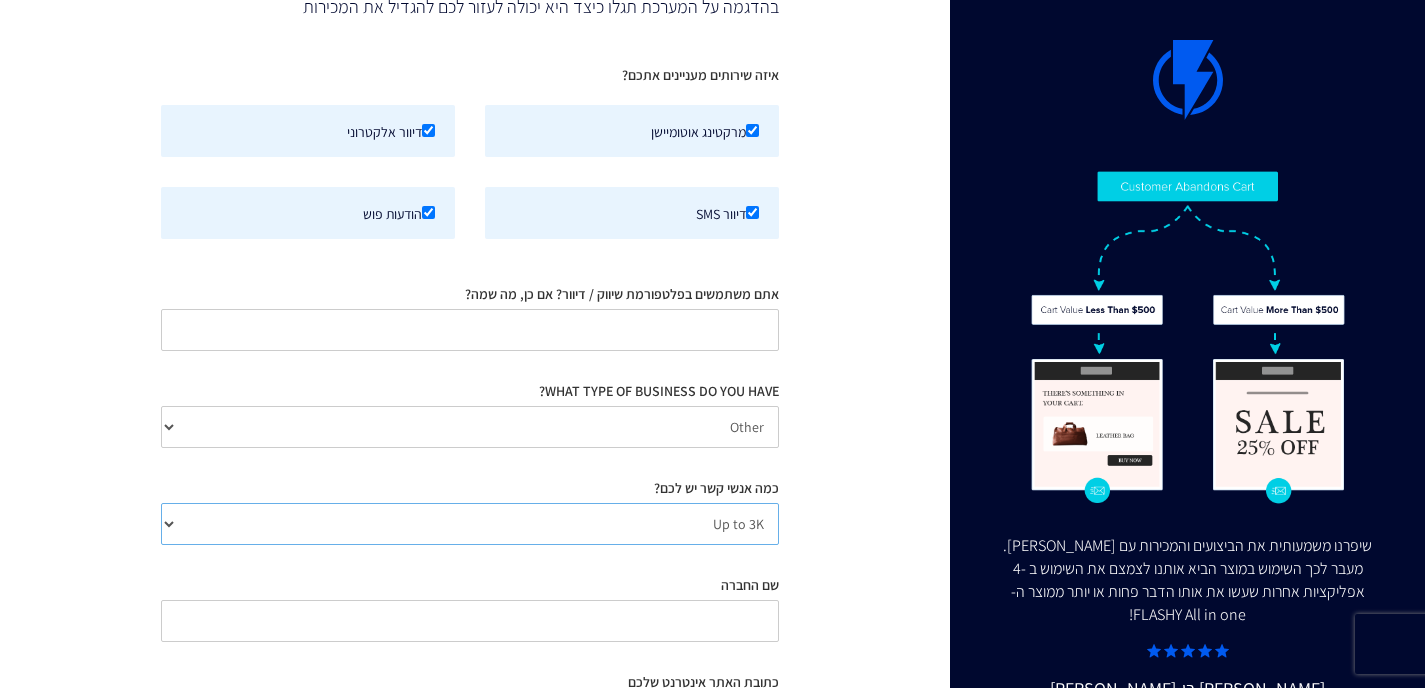 drag, startPoint x: 714, startPoint y: 529, endPoint x: 724, endPoint y: 520, distance: 13.453624 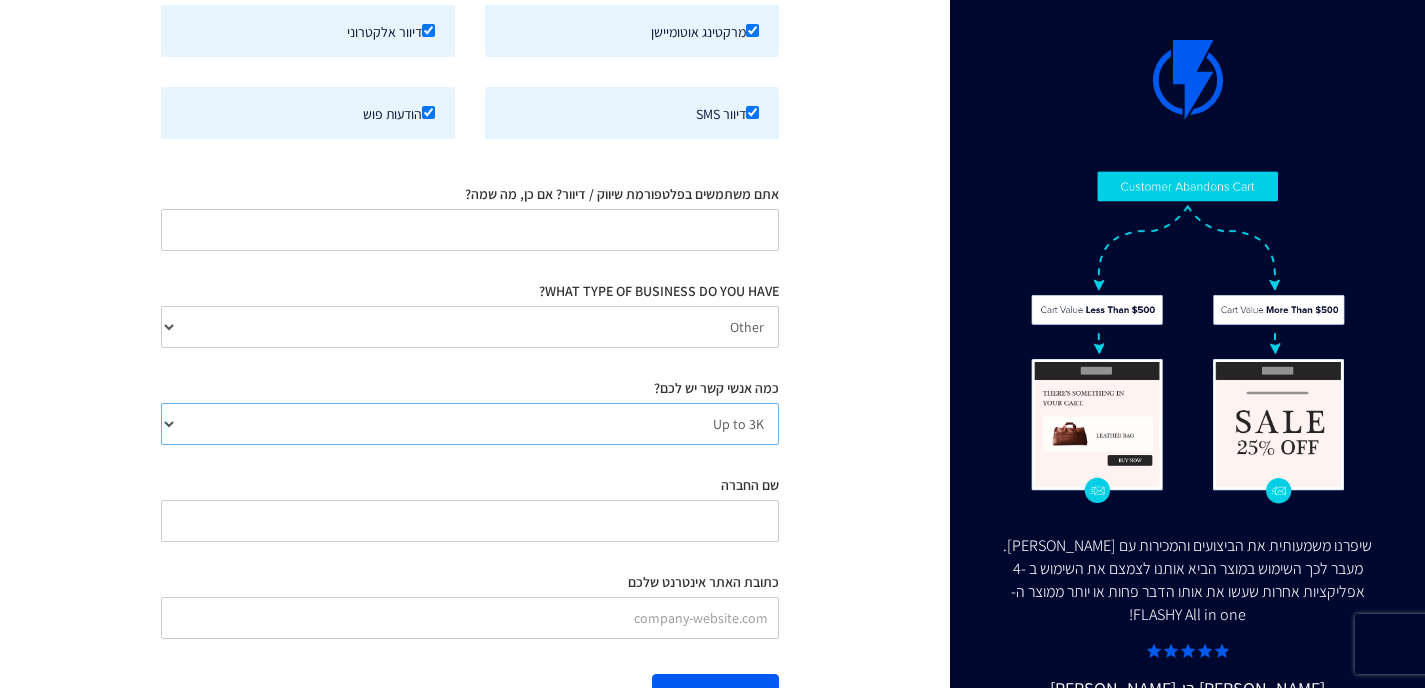 click on "Up to 3K                                     3K-10K
10K-25K
25K-50K
50K-100K
100K-250K
250K-500K
500K-1M
1M+" at bounding box center [470, 424] 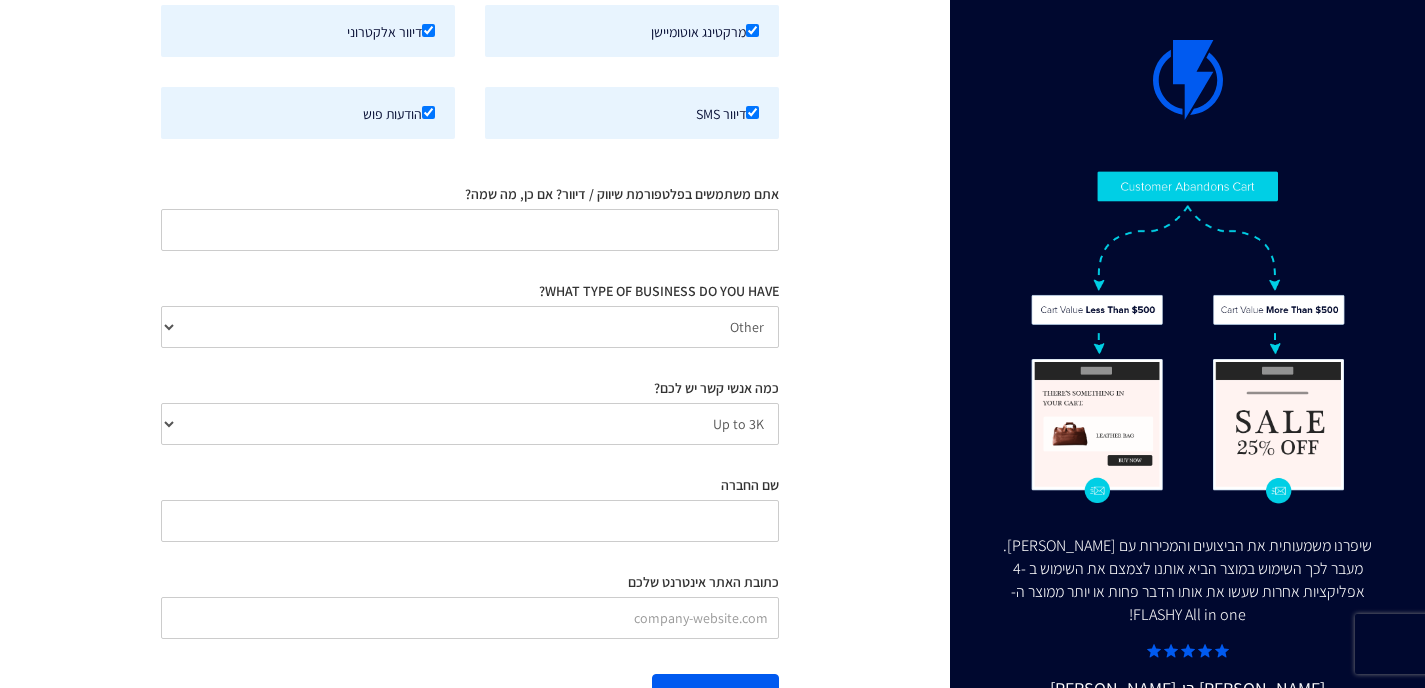 click on "קביעת דמו
בהדגמה על המערכת תגלו כיצד היא יכולה לעזור לכם להגדיל את המכירות
איזה שירותים מעניינים אתכם?
מרקטינג אוטומיישן
Agency / Freelancer" at bounding box center (470, 283) 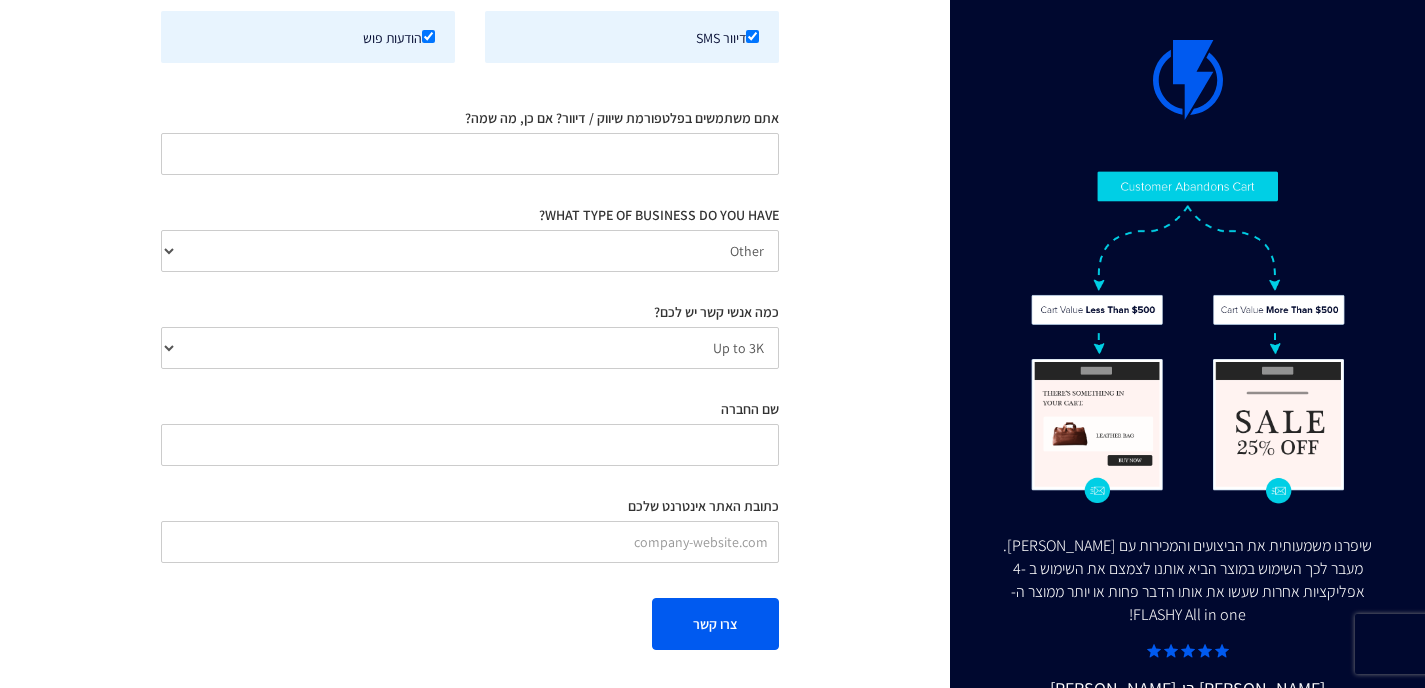 scroll, scrollTop: 278, scrollLeft: 0, axis: vertical 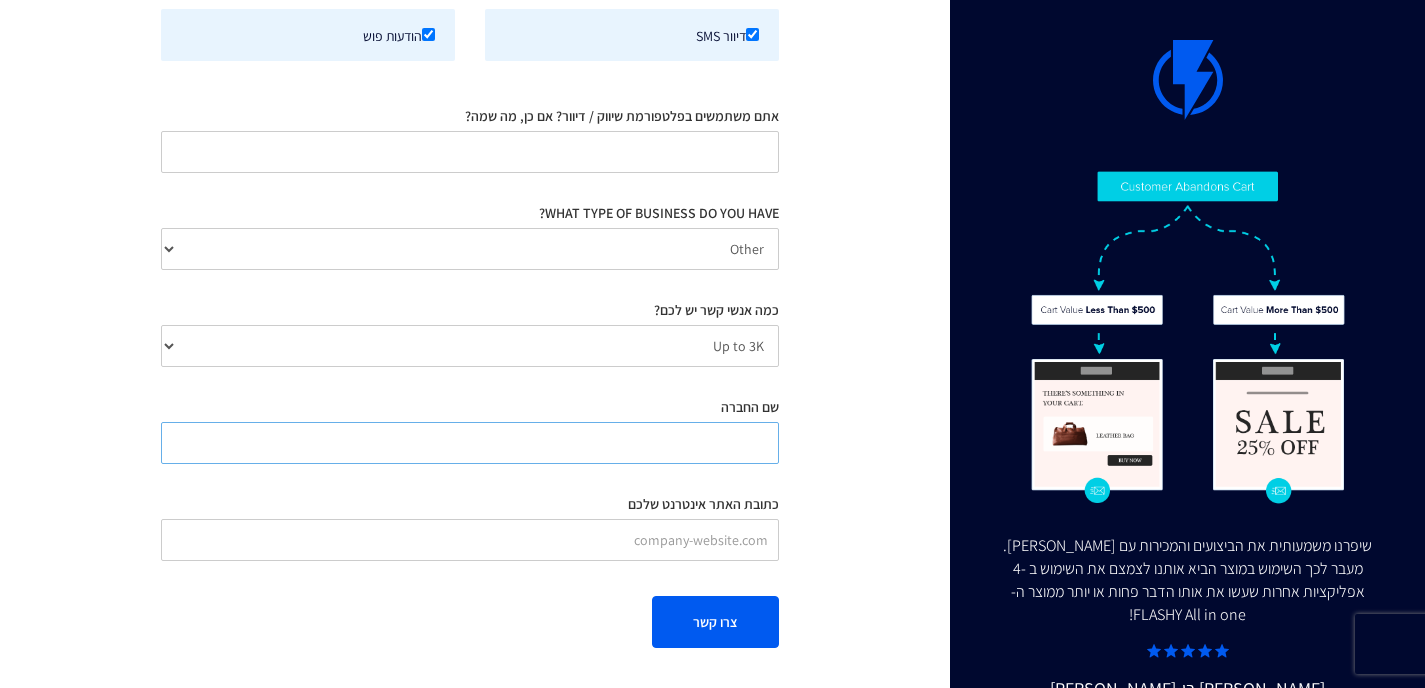 click on "שם החברה" at bounding box center (470, 443) 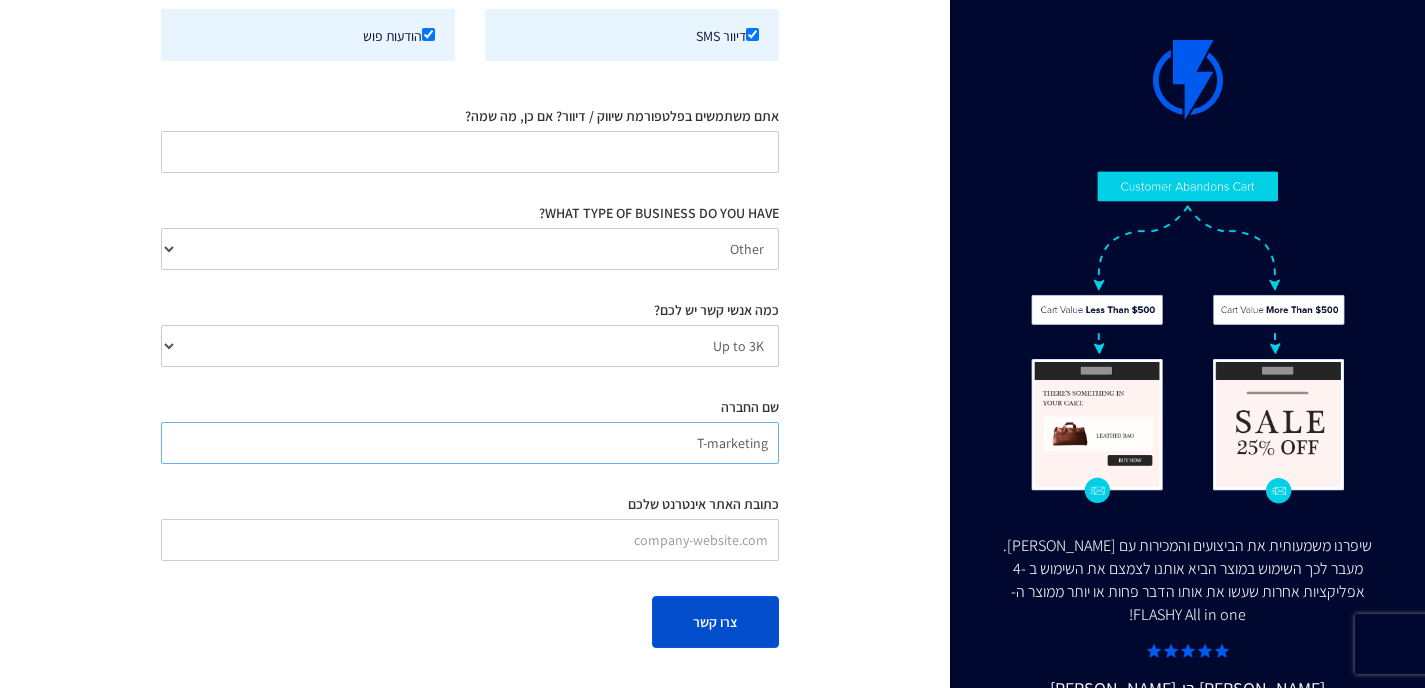 type on "T-marketing" 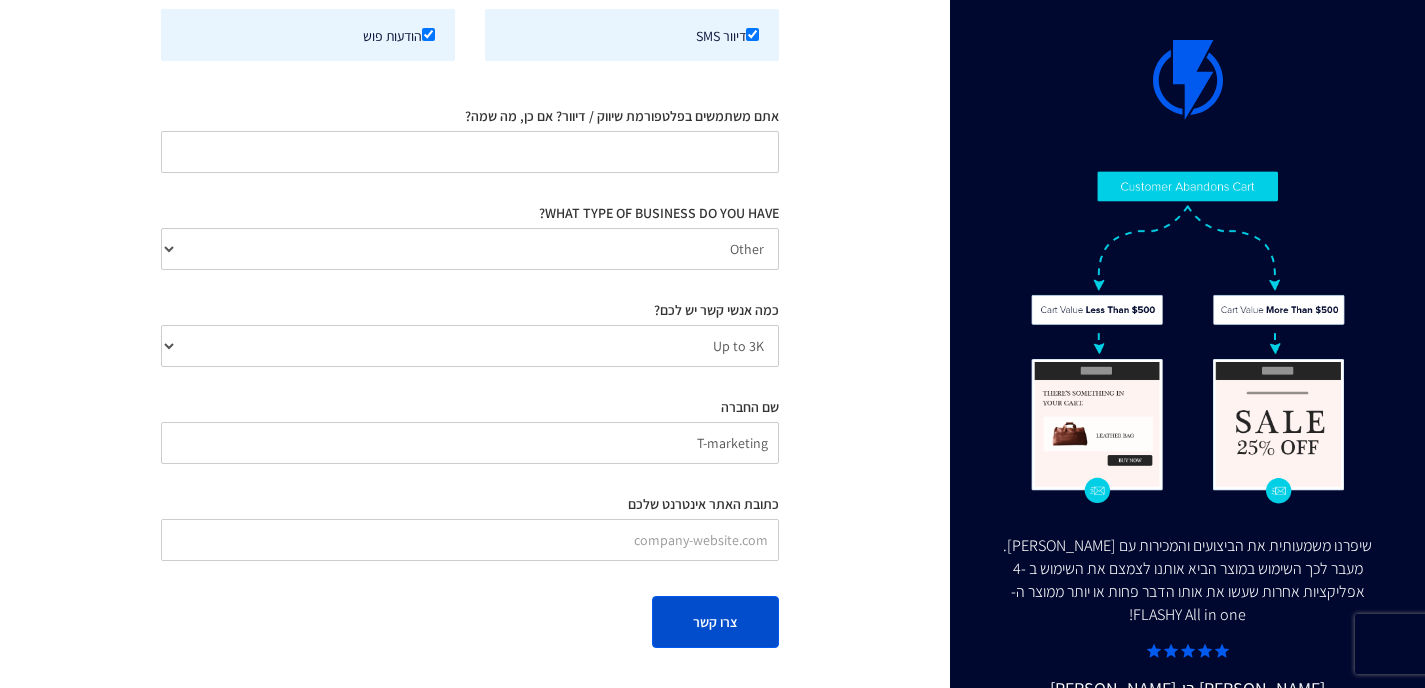 click on "צרו קשר" at bounding box center [715, 622] 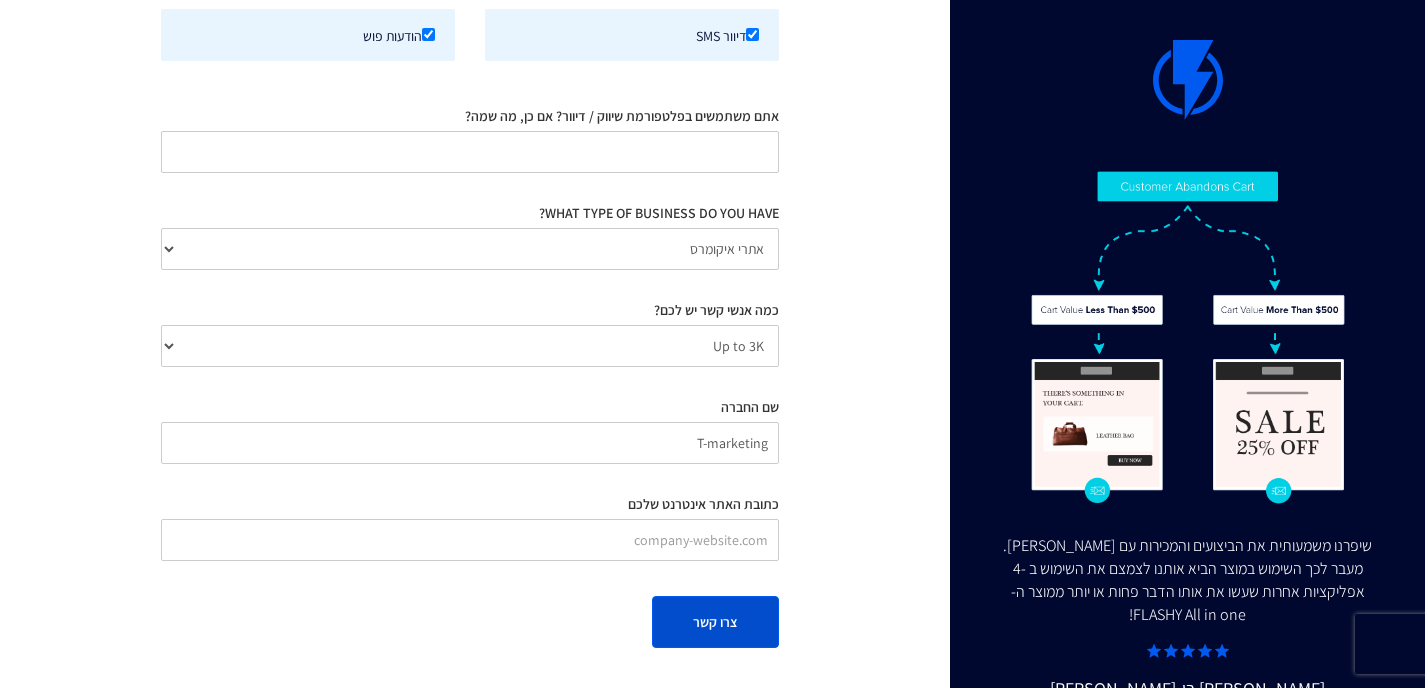 scroll, scrollTop: 0, scrollLeft: 0, axis: both 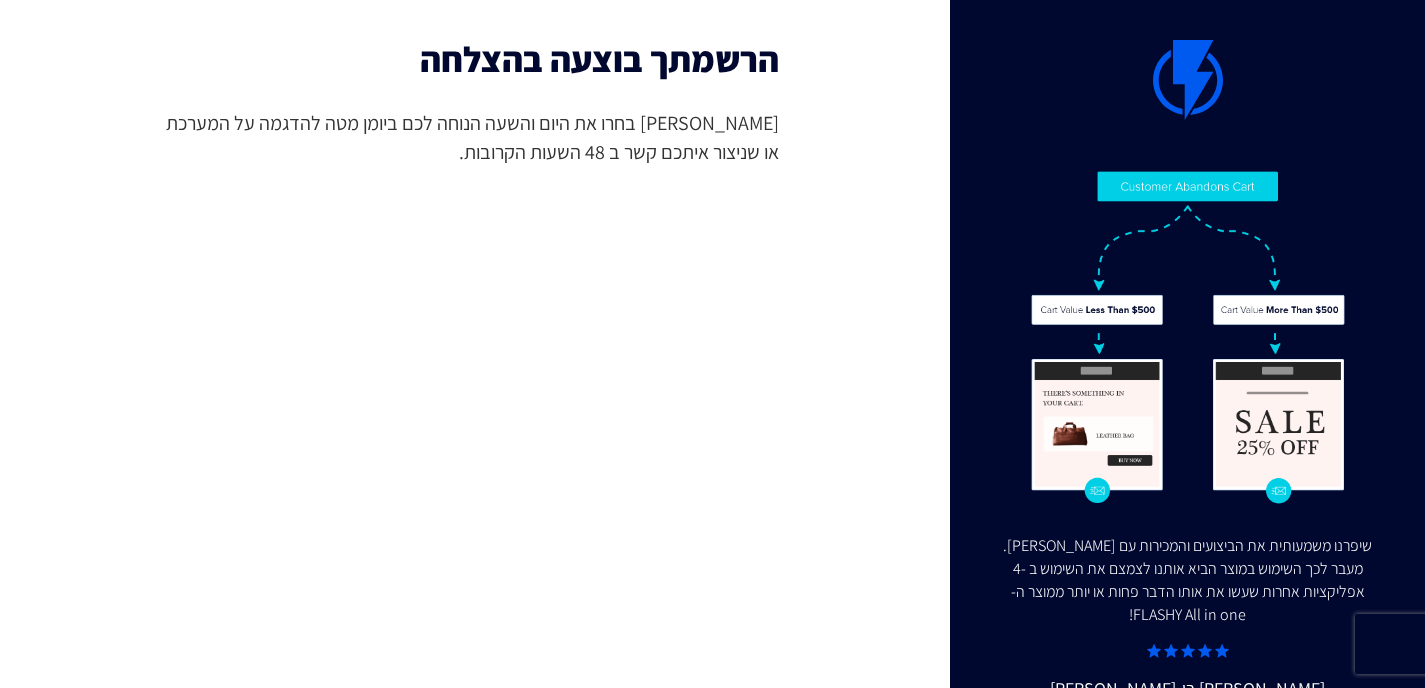 click at bounding box center [1188, 80] 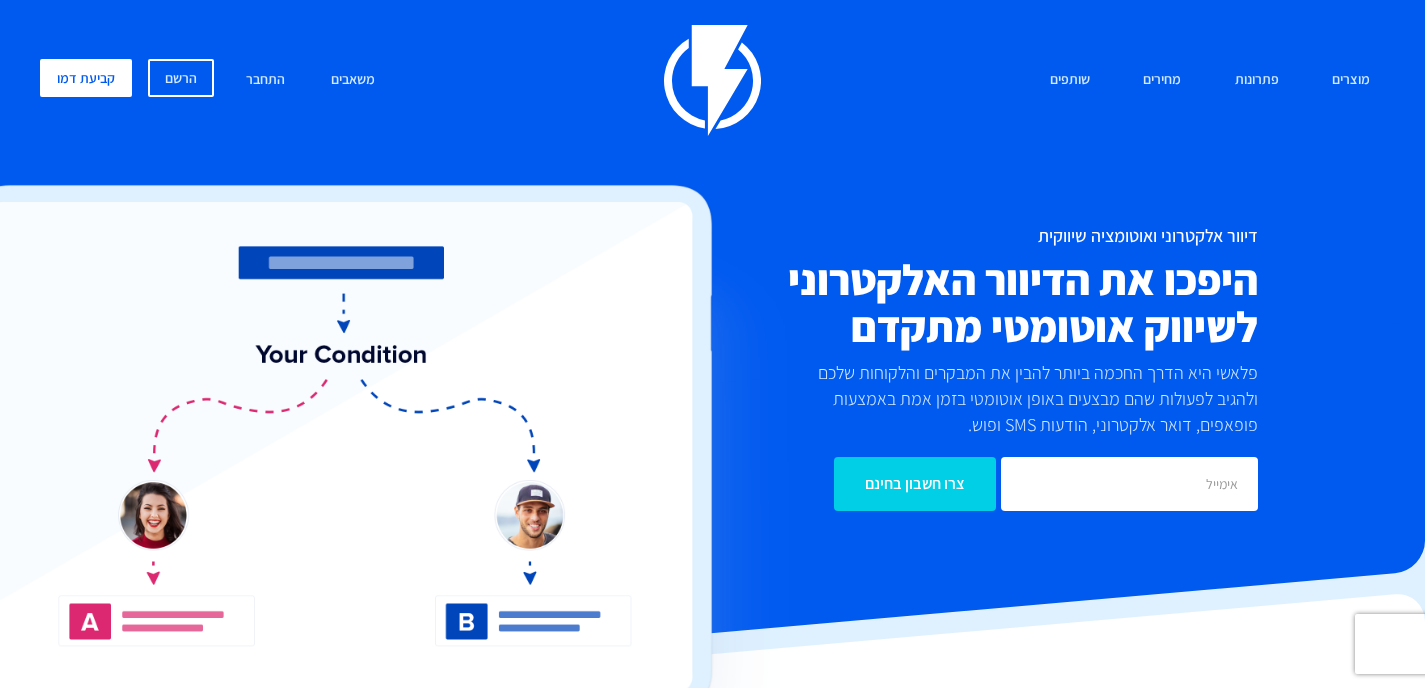 scroll, scrollTop: 0, scrollLeft: 0, axis: both 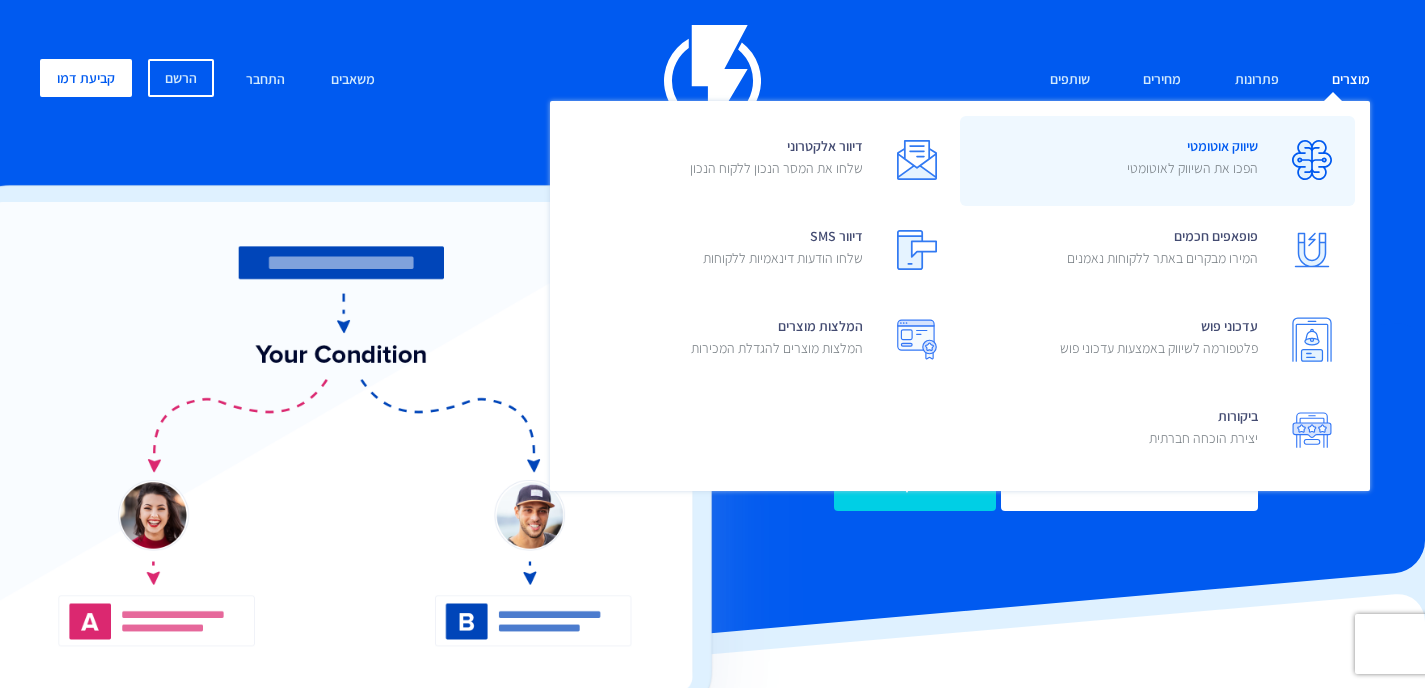 click on "הפכו את השיווק לאוטומטי" at bounding box center (1192, 168) 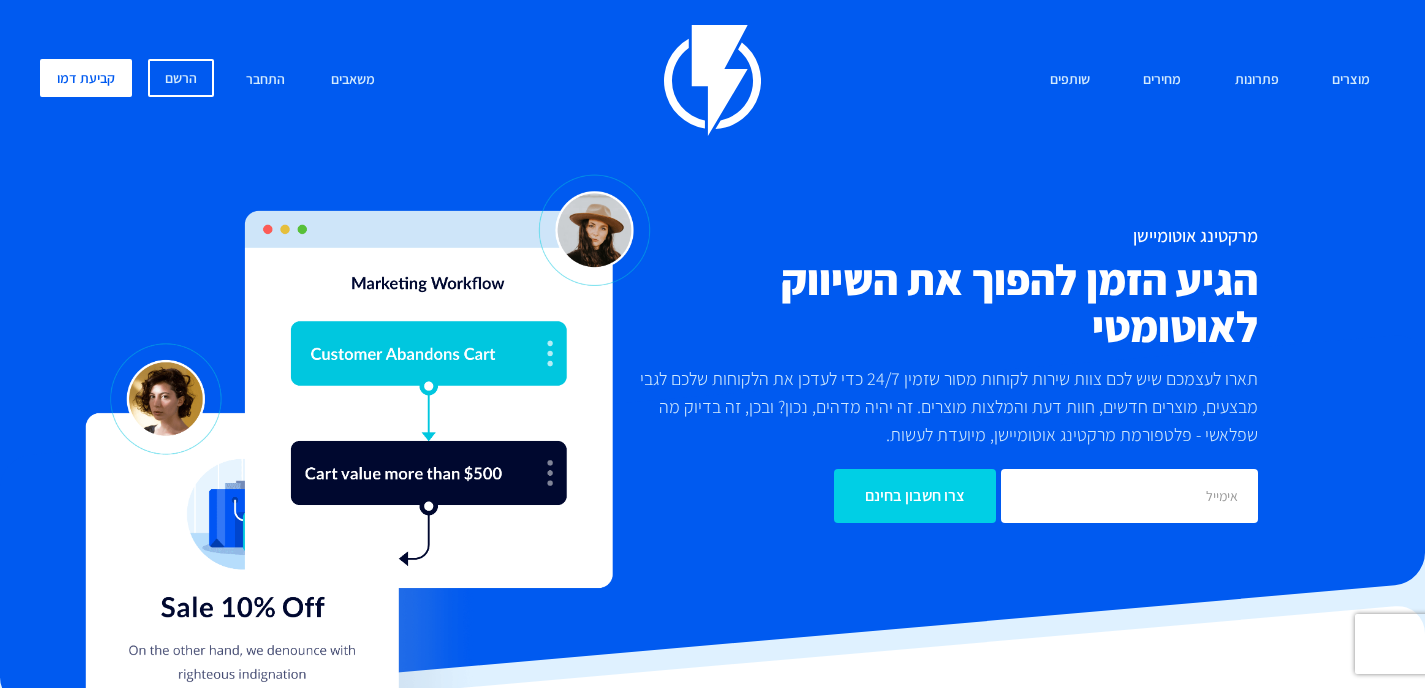scroll, scrollTop: 0, scrollLeft: 0, axis: both 